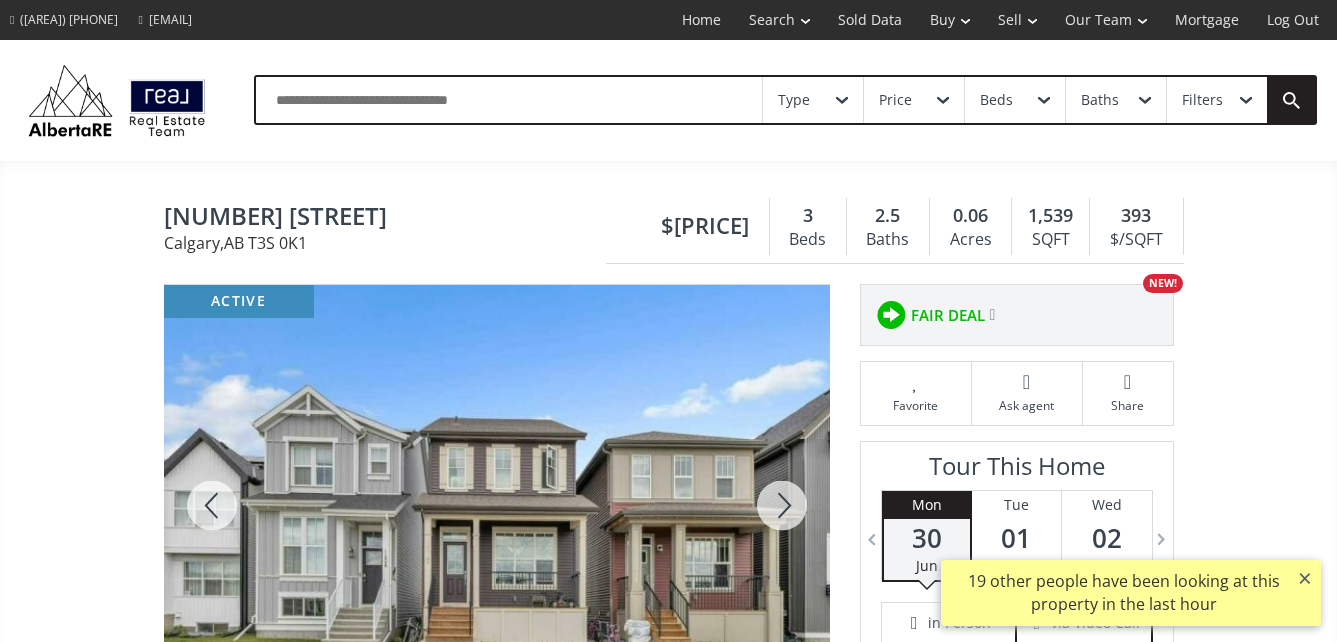 scroll, scrollTop: 289, scrollLeft: 0, axis: vertical 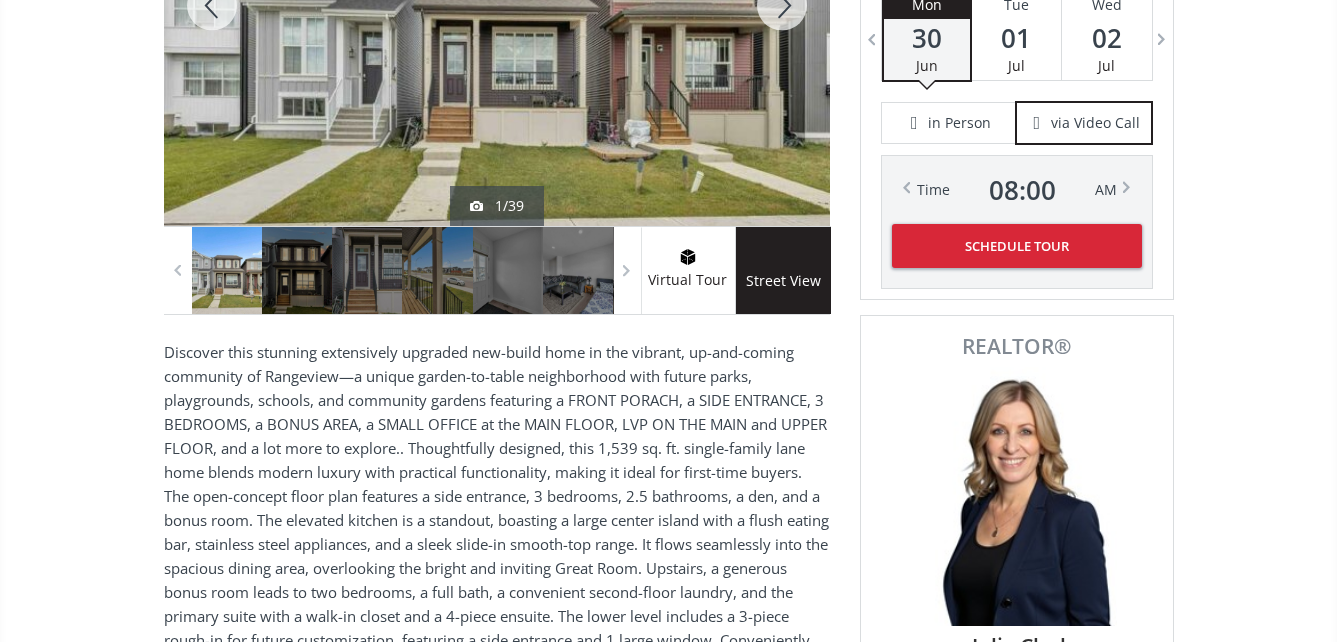 click at bounding box center (497, 5) 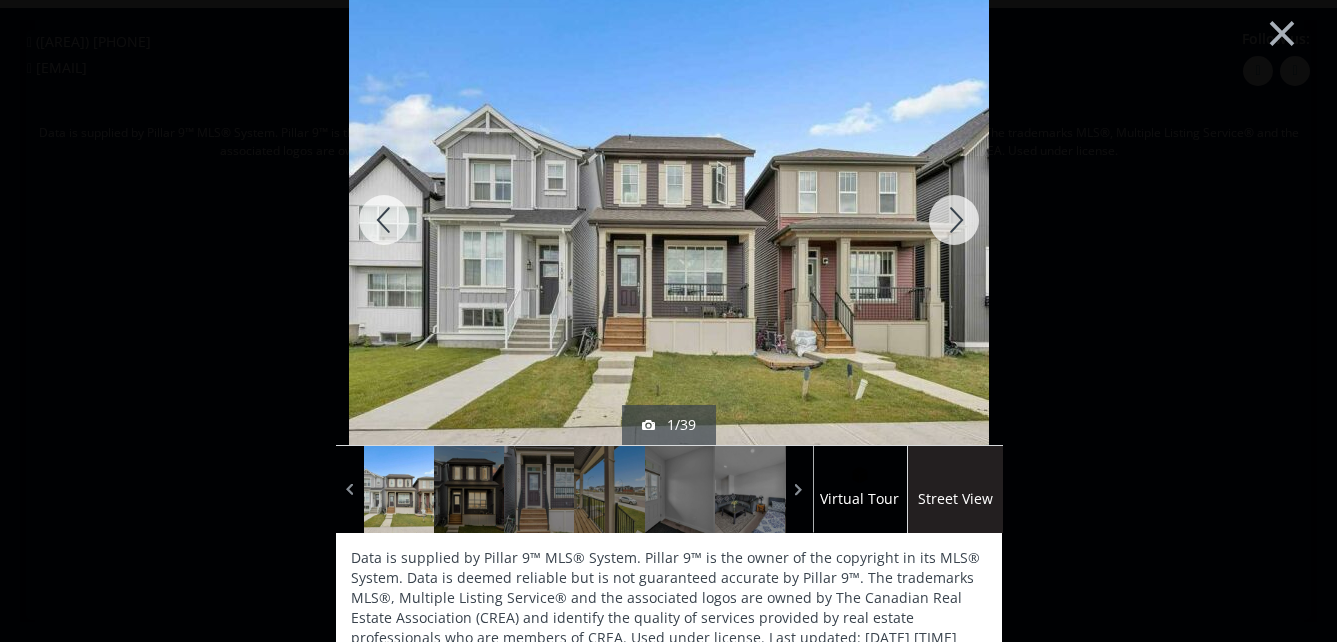 scroll, scrollTop: 0, scrollLeft: 0, axis: both 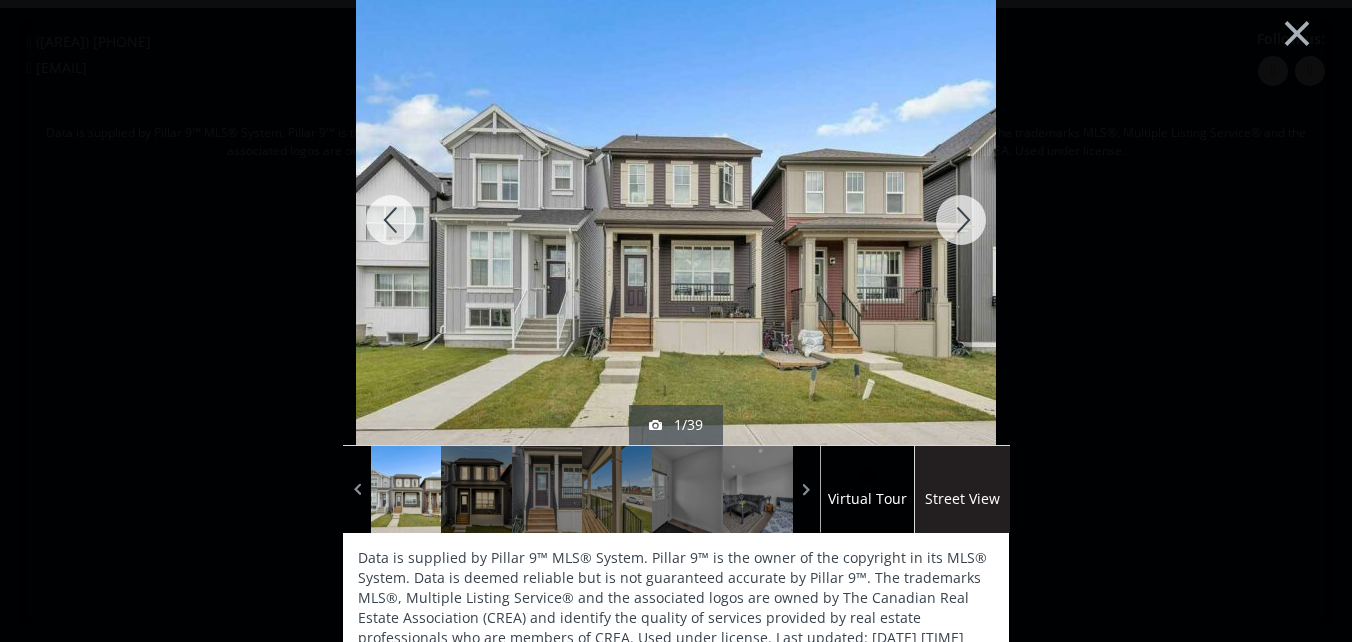click at bounding box center (961, 220) 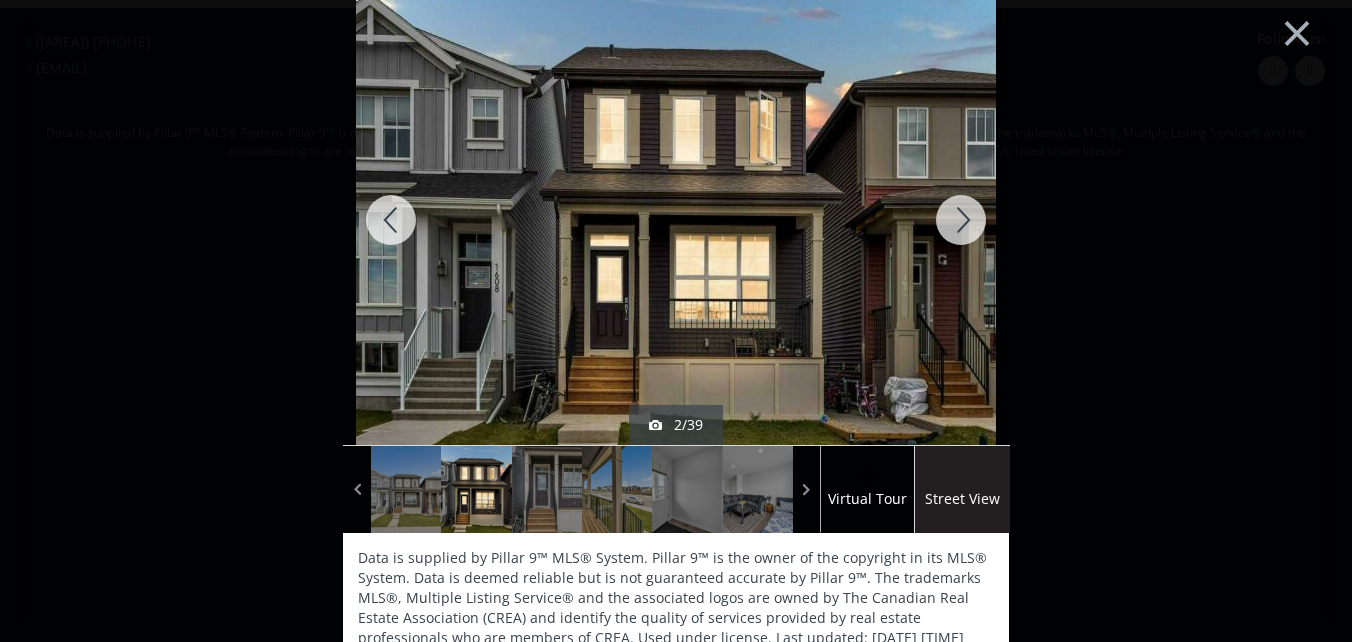click at bounding box center [961, 220] 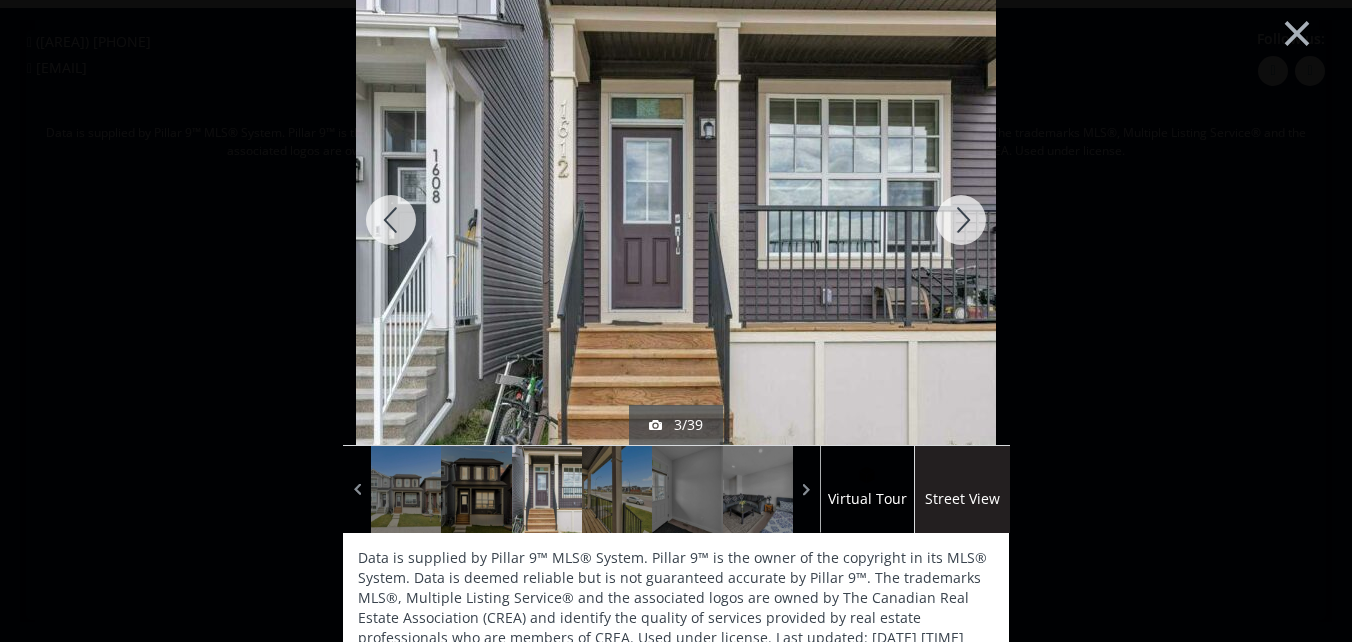 click at bounding box center [961, 220] 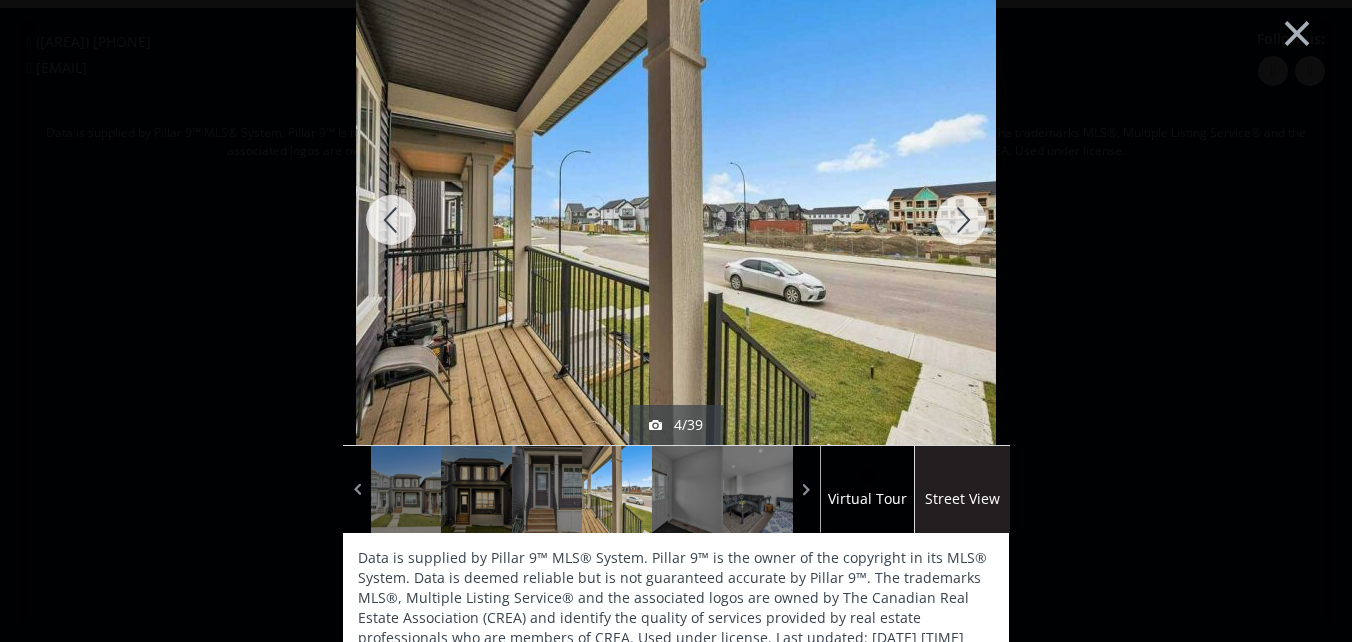 click at bounding box center [961, 220] 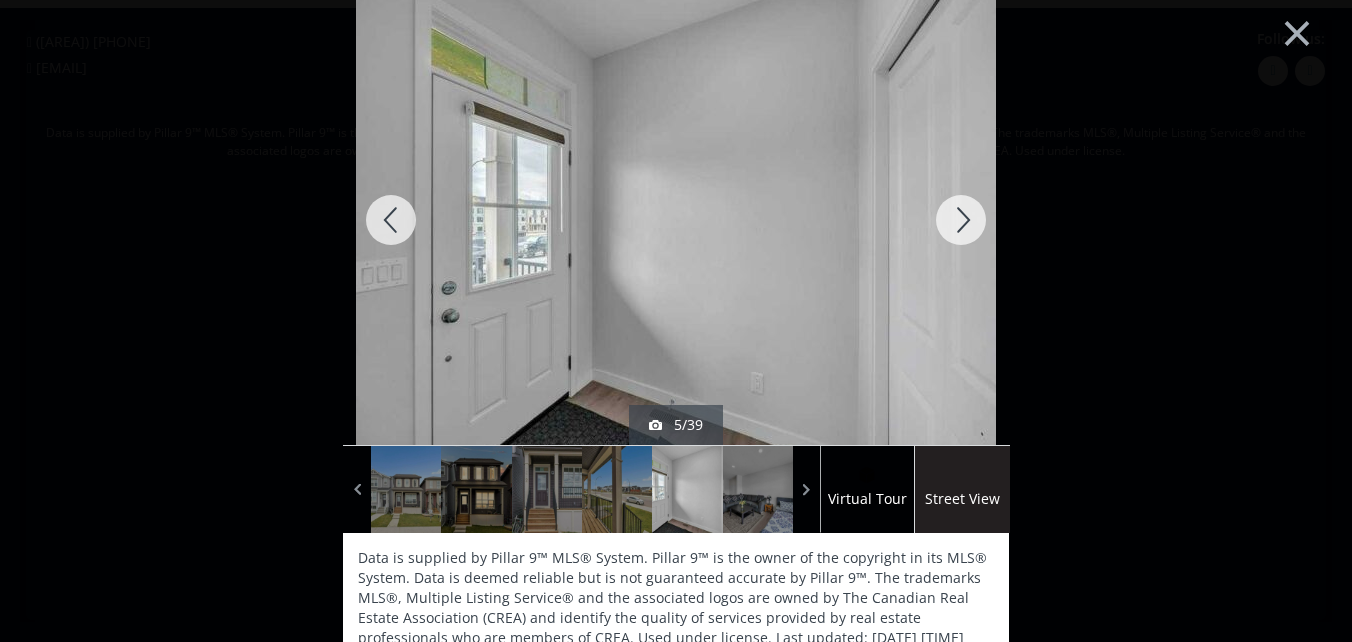 click at bounding box center (961, 220) 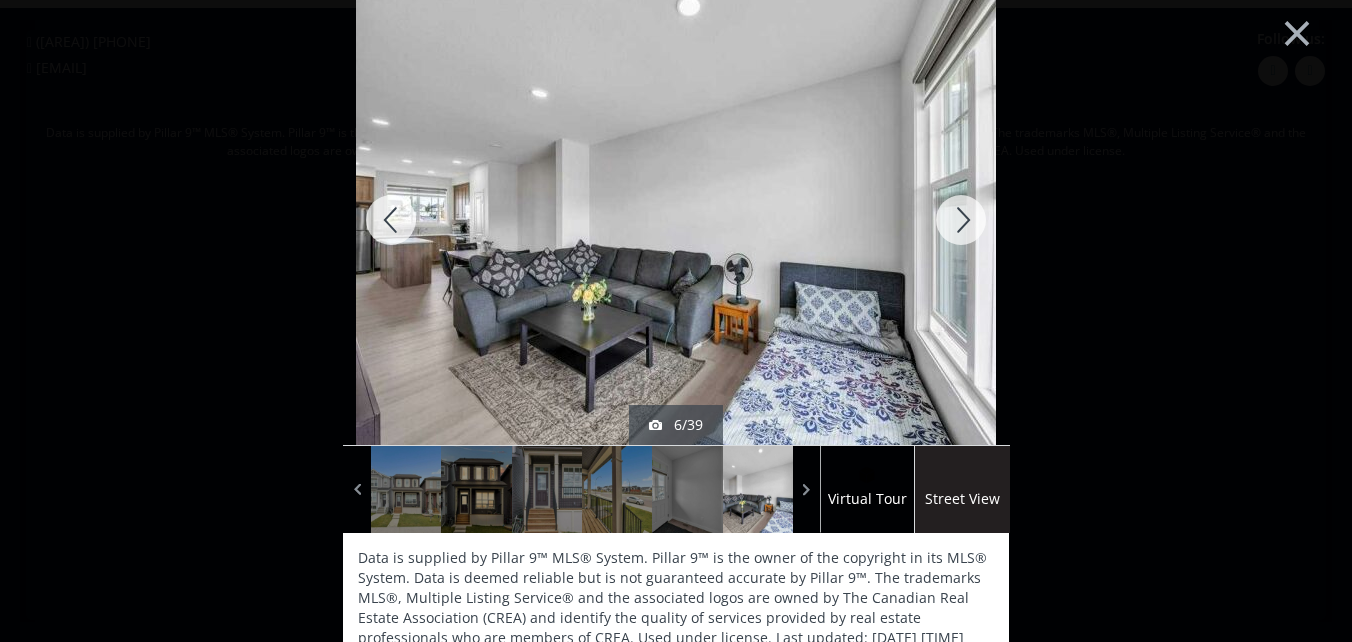 click at bounding box center (961, 220) 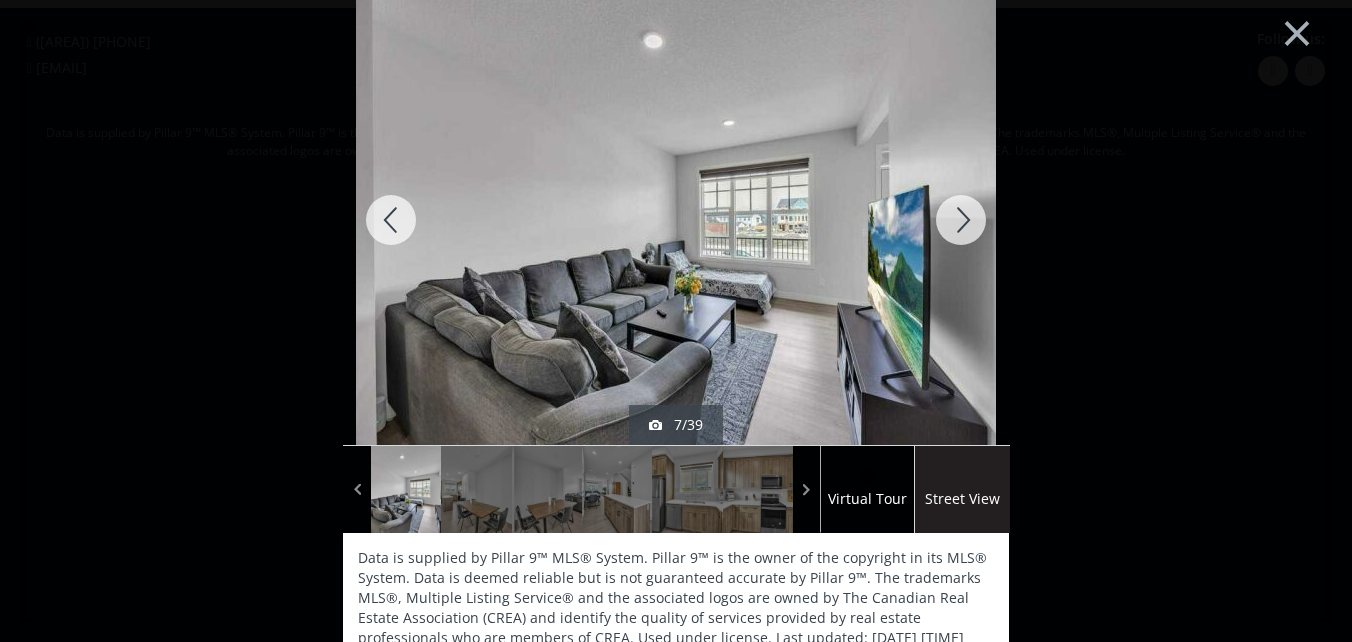 click at bounding box center [961, 220] 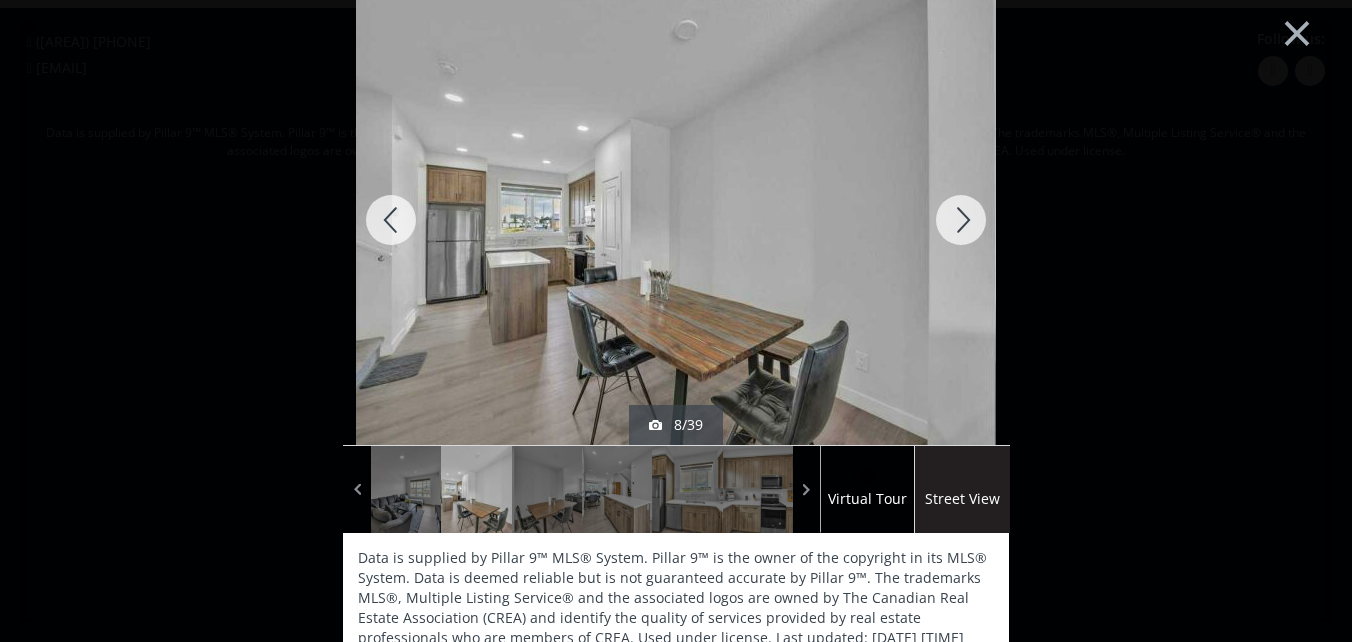 click at bounding box center [961, 220] 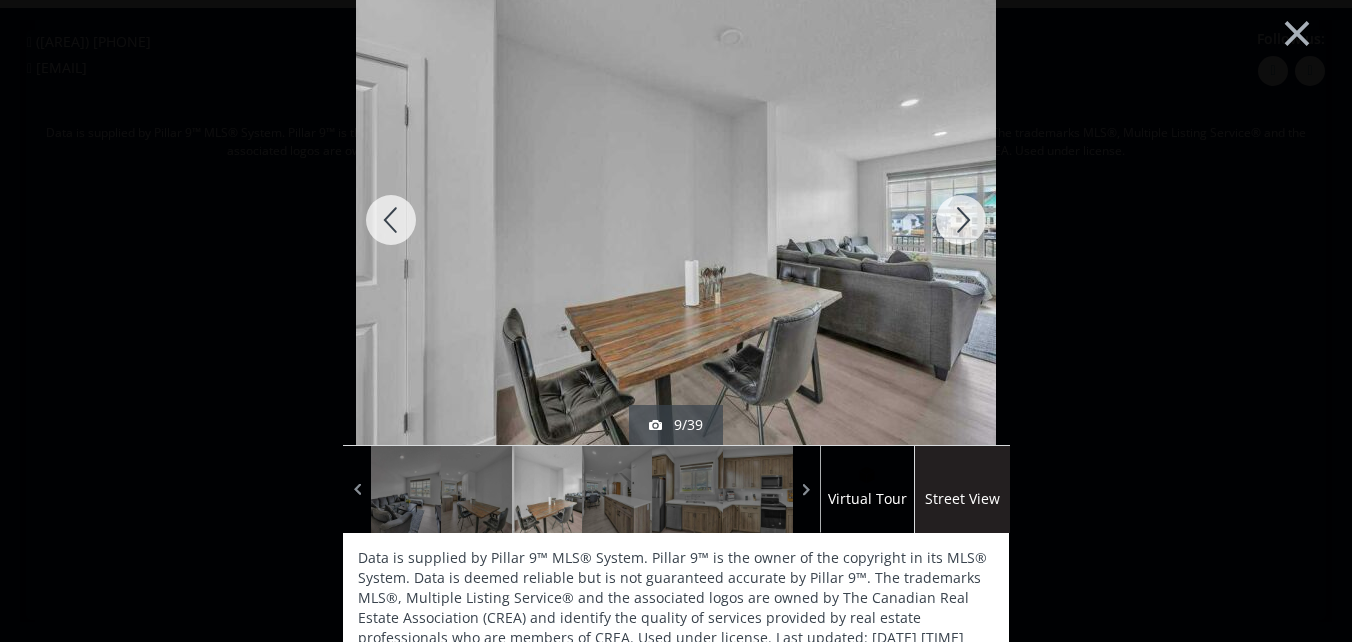 click at bounding box center [961, 220] 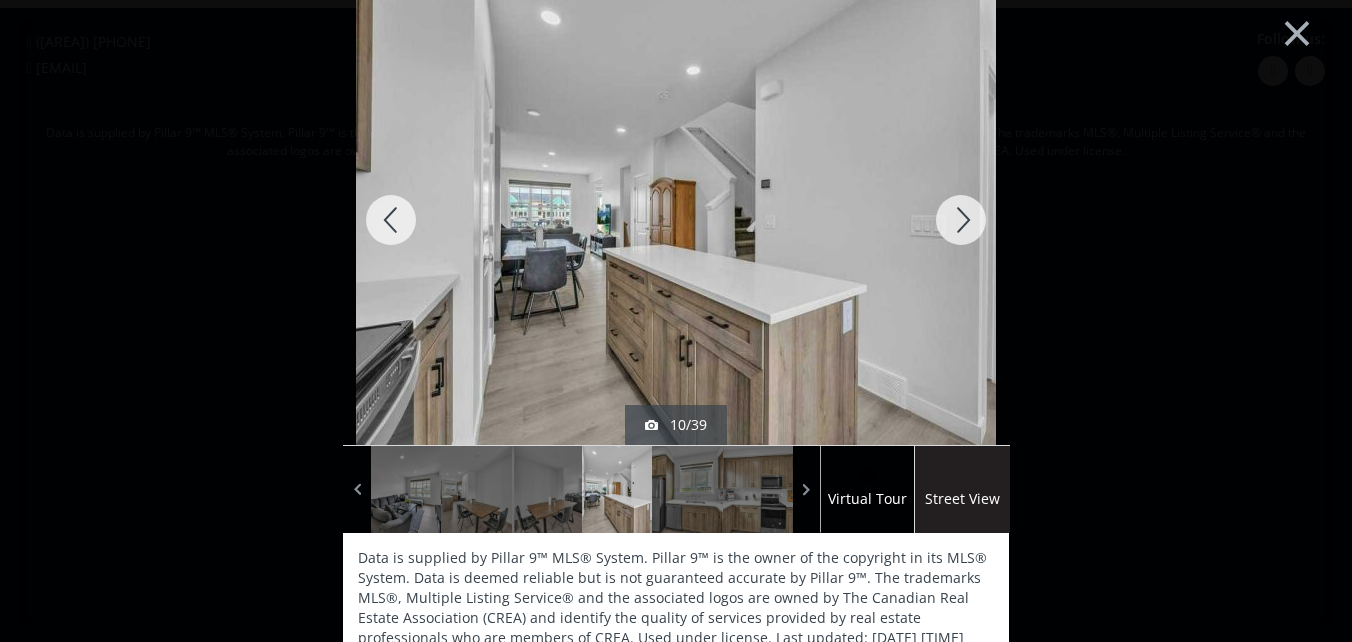 click at bounding box center [961, 220] 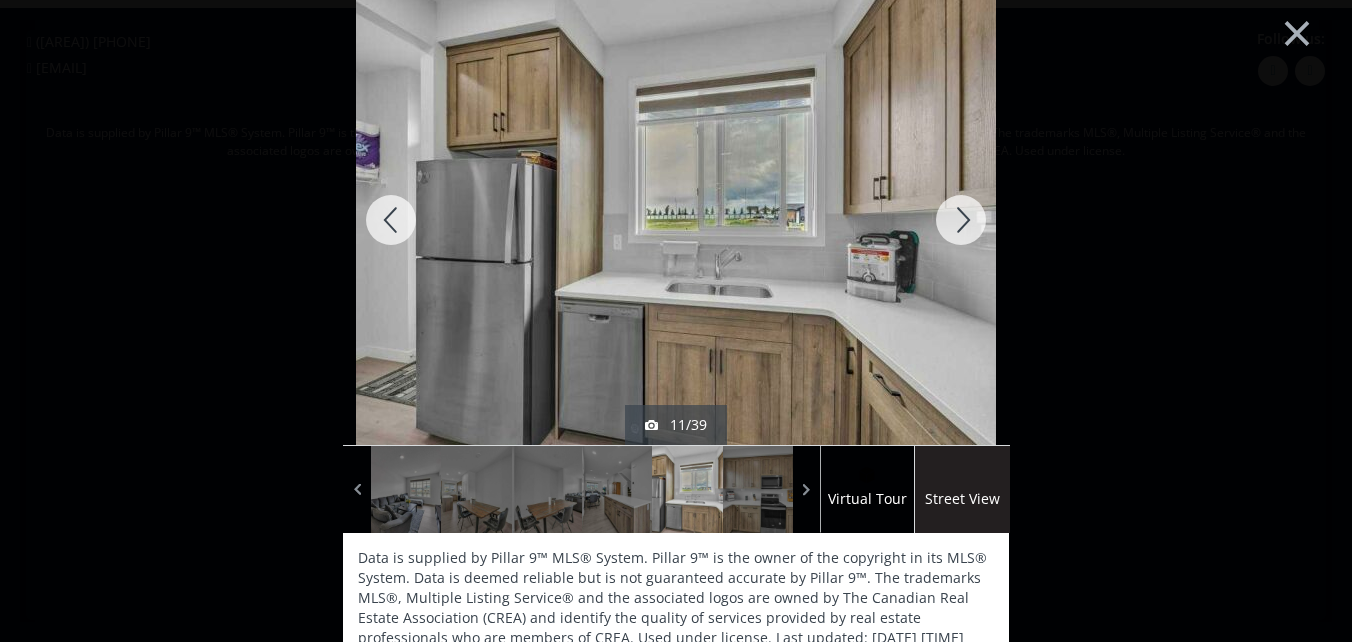 click at bounding box center [961, 220] 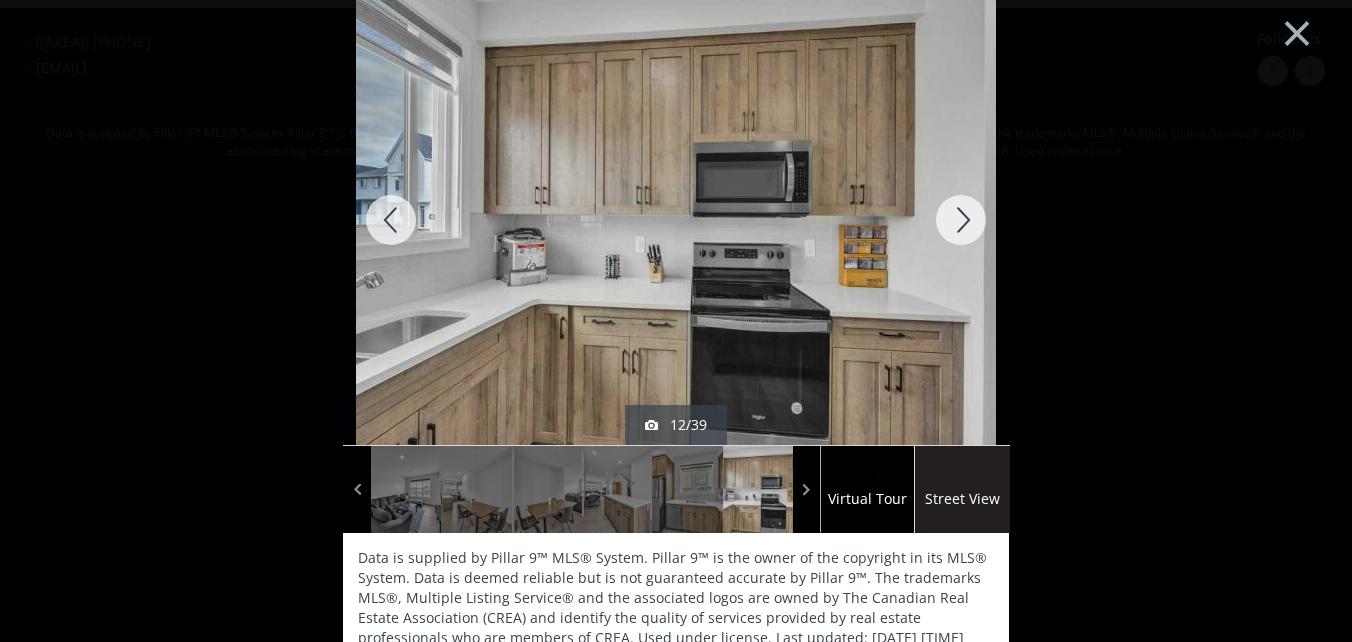 click at bounding box center (961, 220) 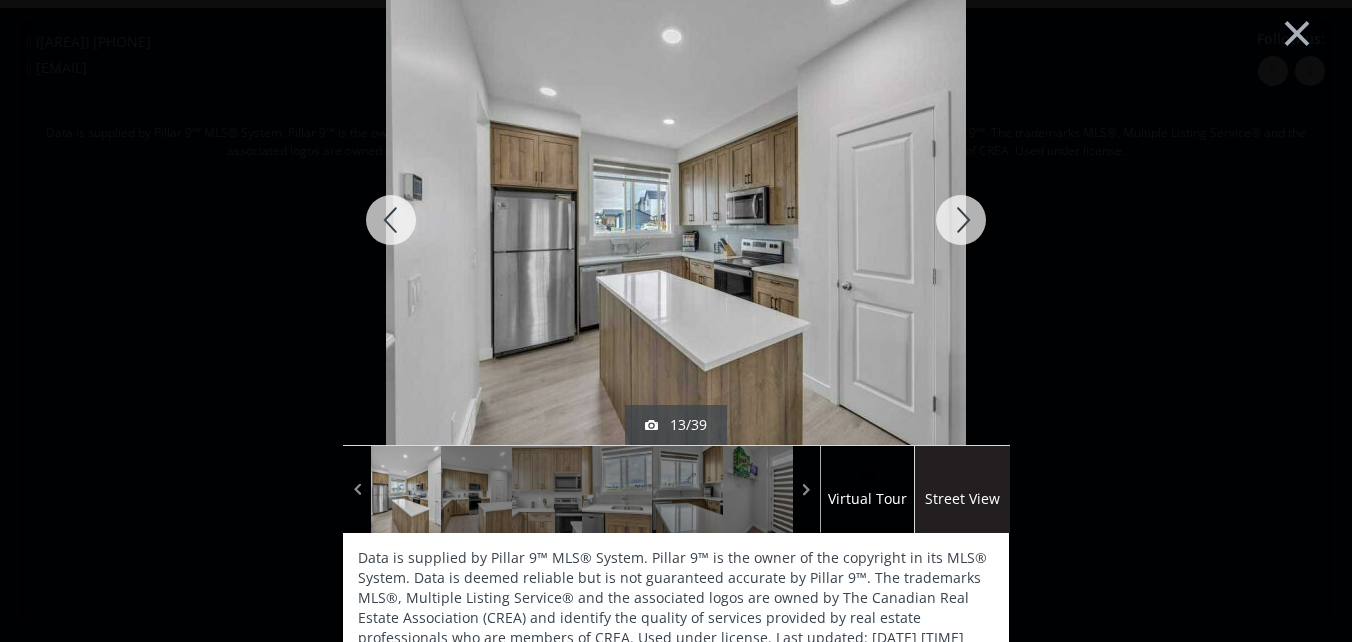 click at bounding box center [961, 220] 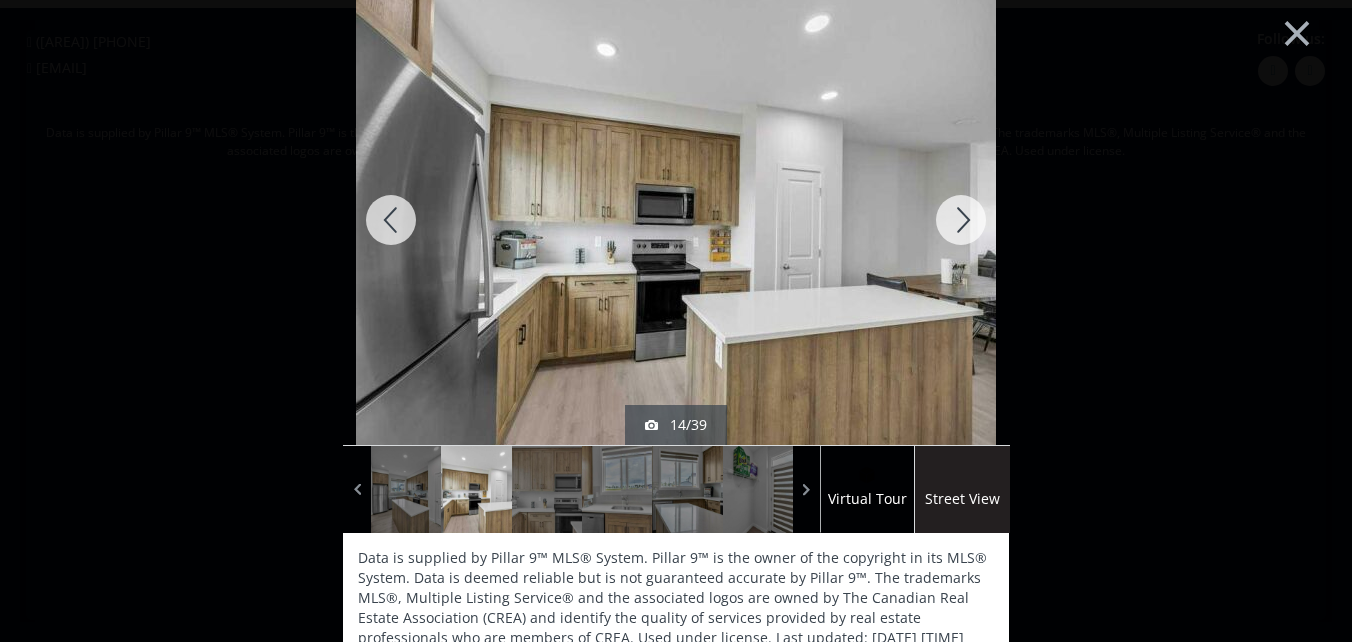 click at bounding box center [961, 220] 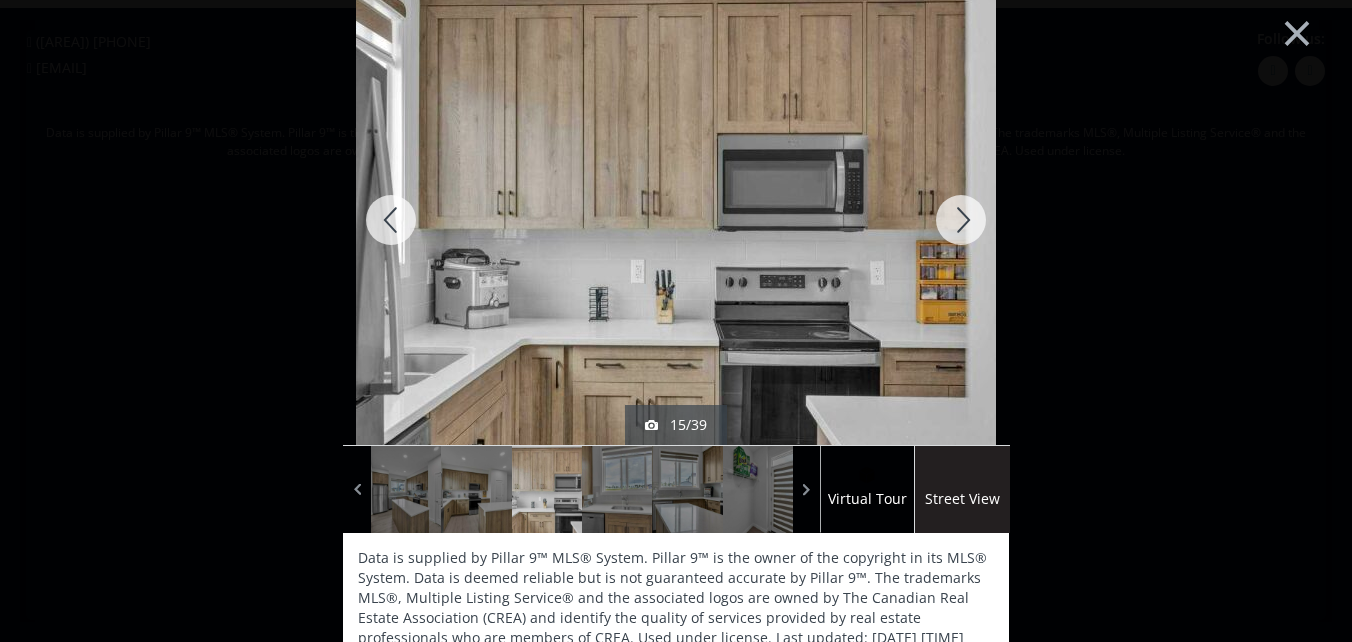click at bounding box center (961, 220) 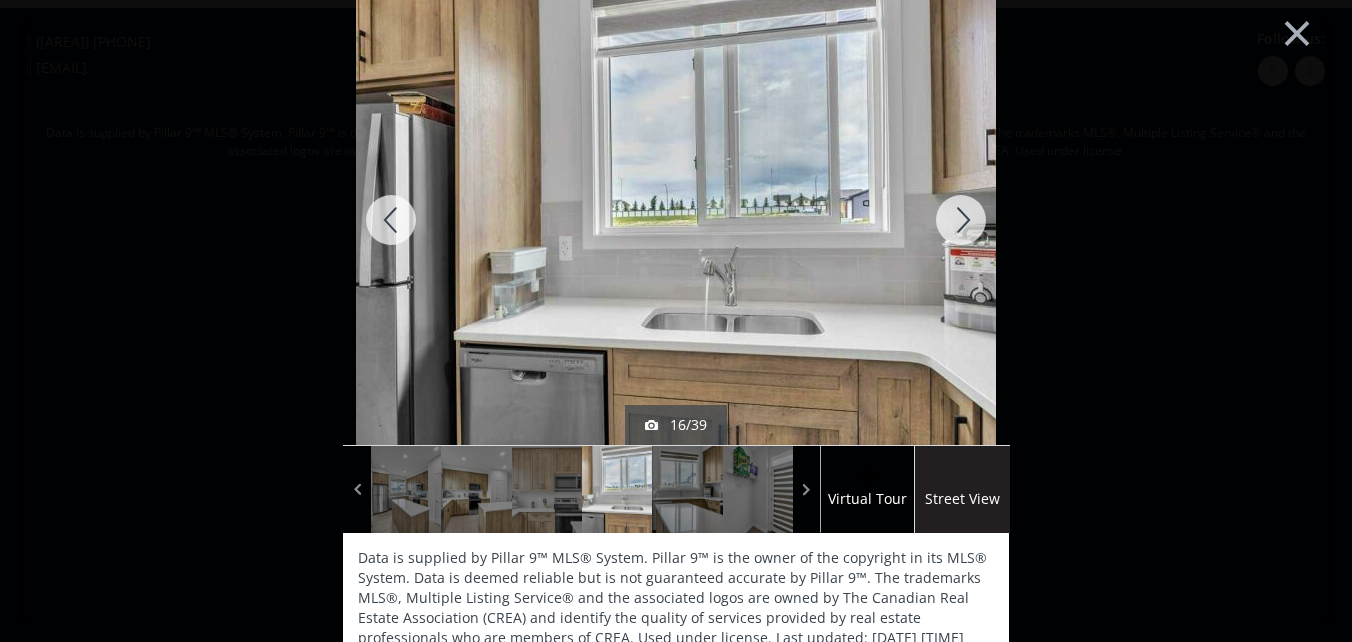 click at bounding box center [961, 220] 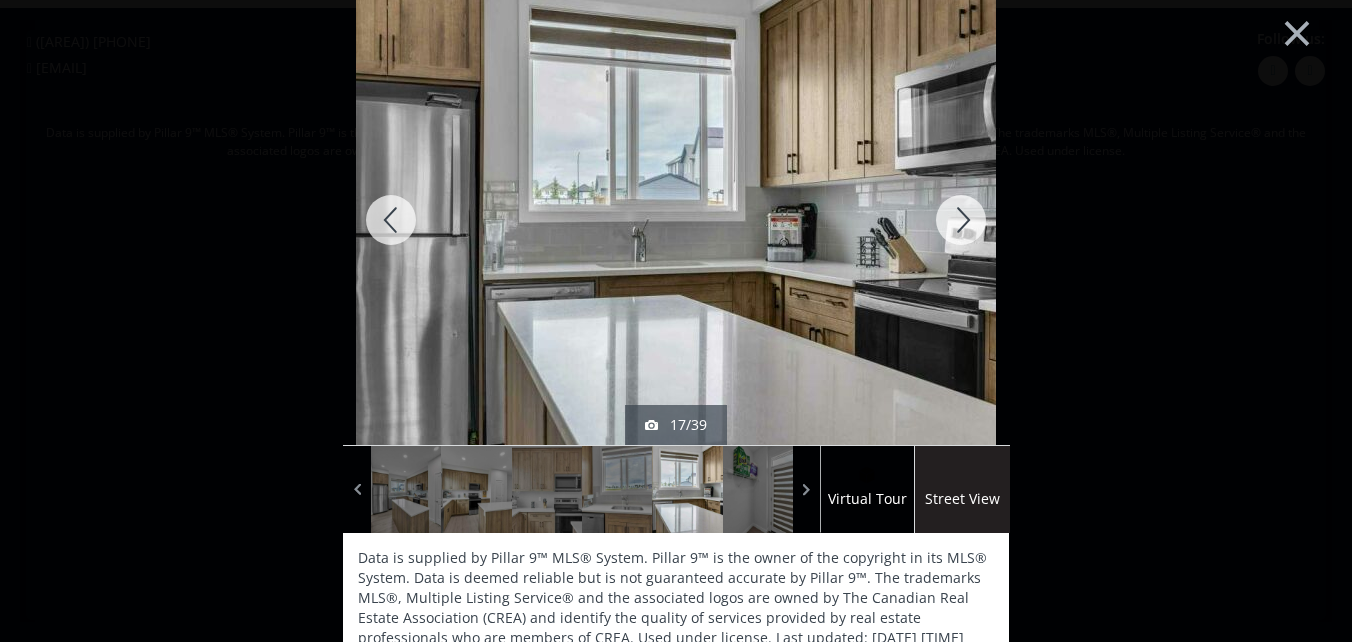 click at bounding box center [961, 220] 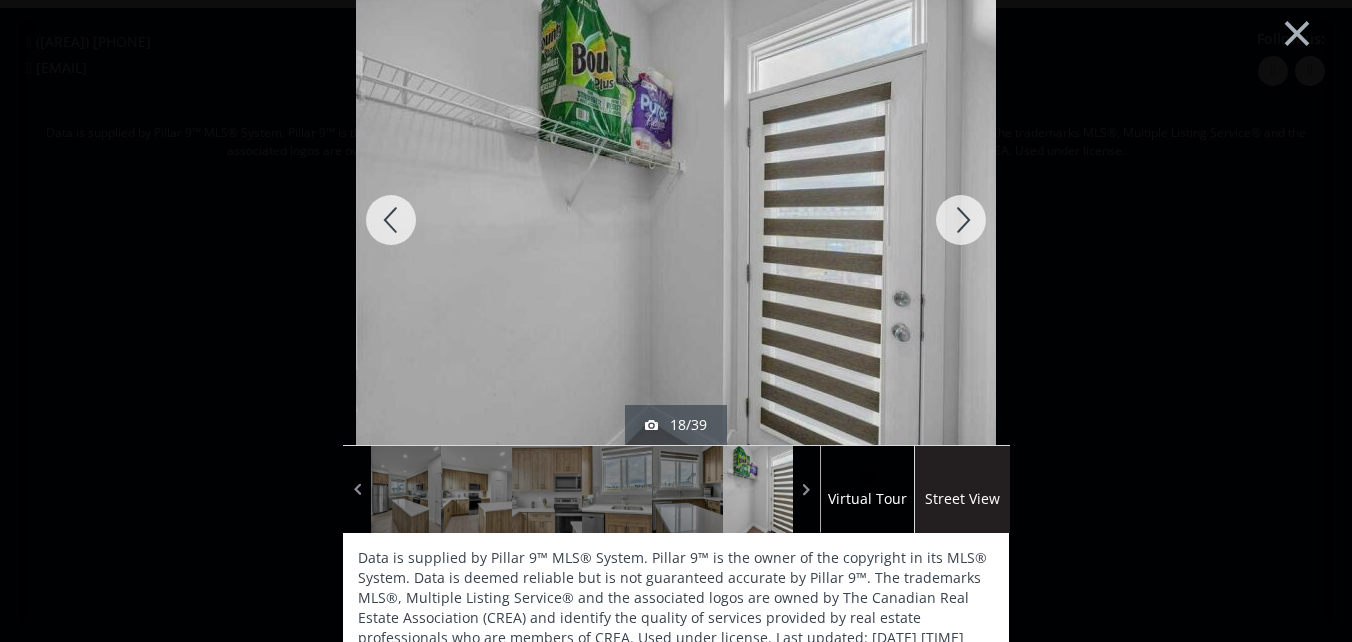 click at bounding box center [961, 220] 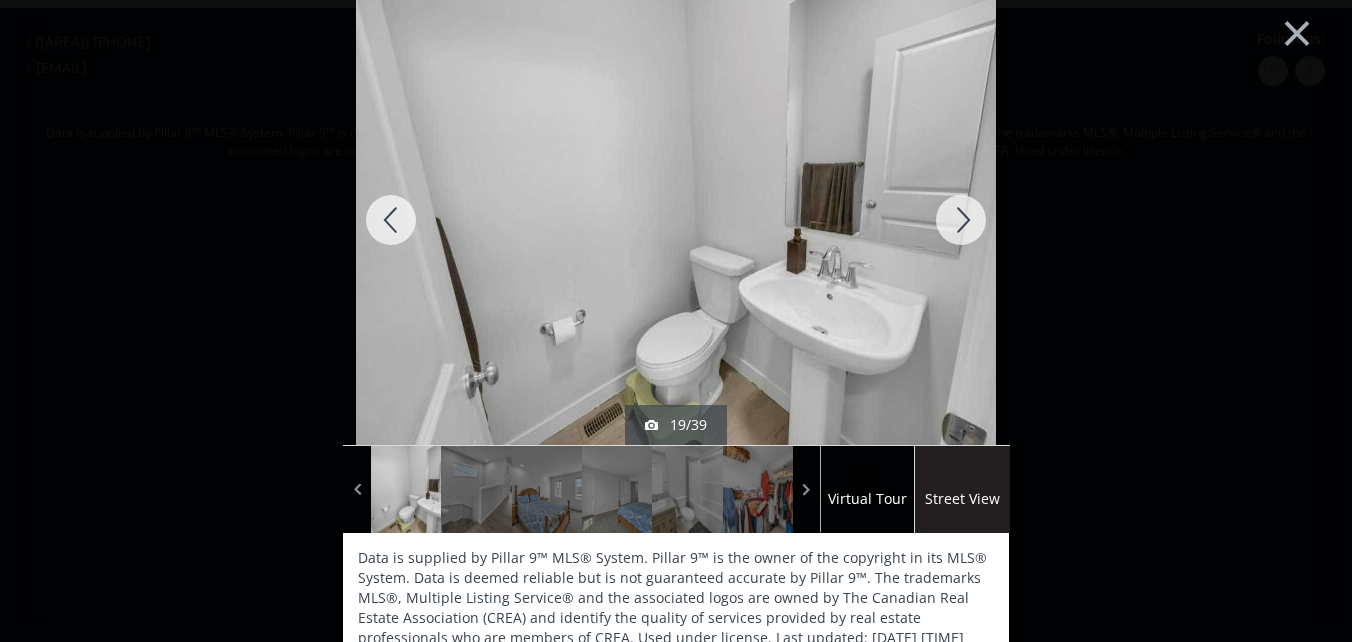 click at bounding box center (961, 220) 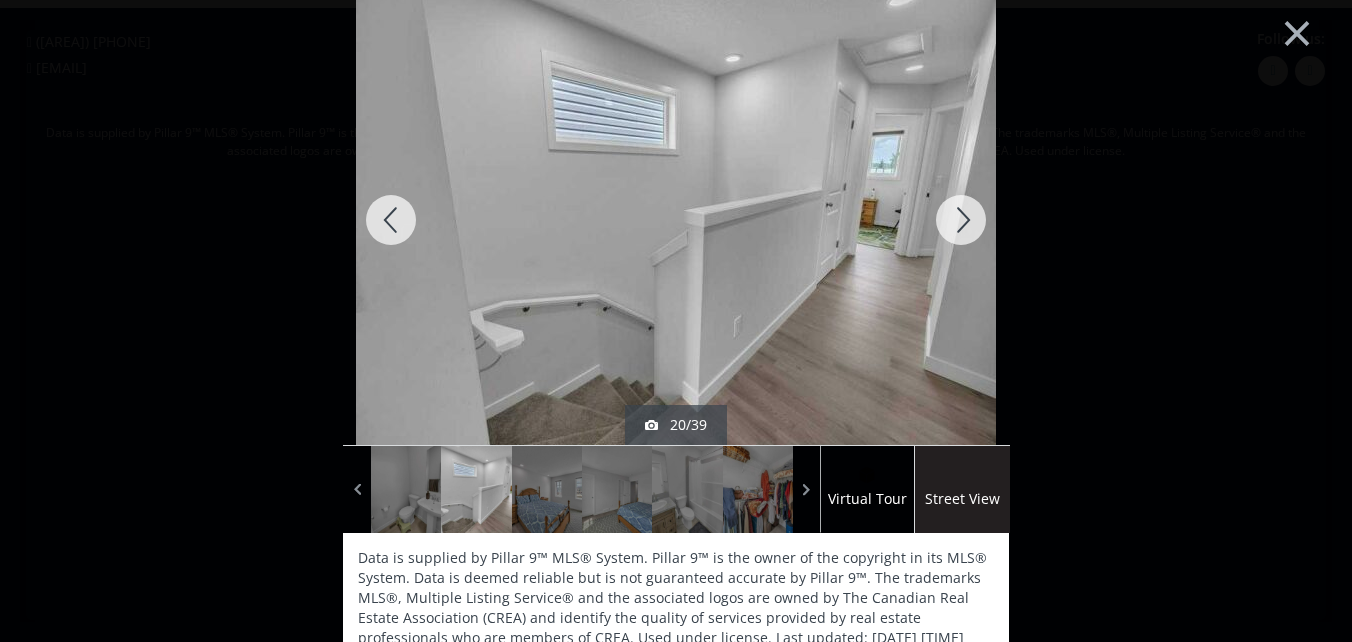click at bounding box center [961, 220] 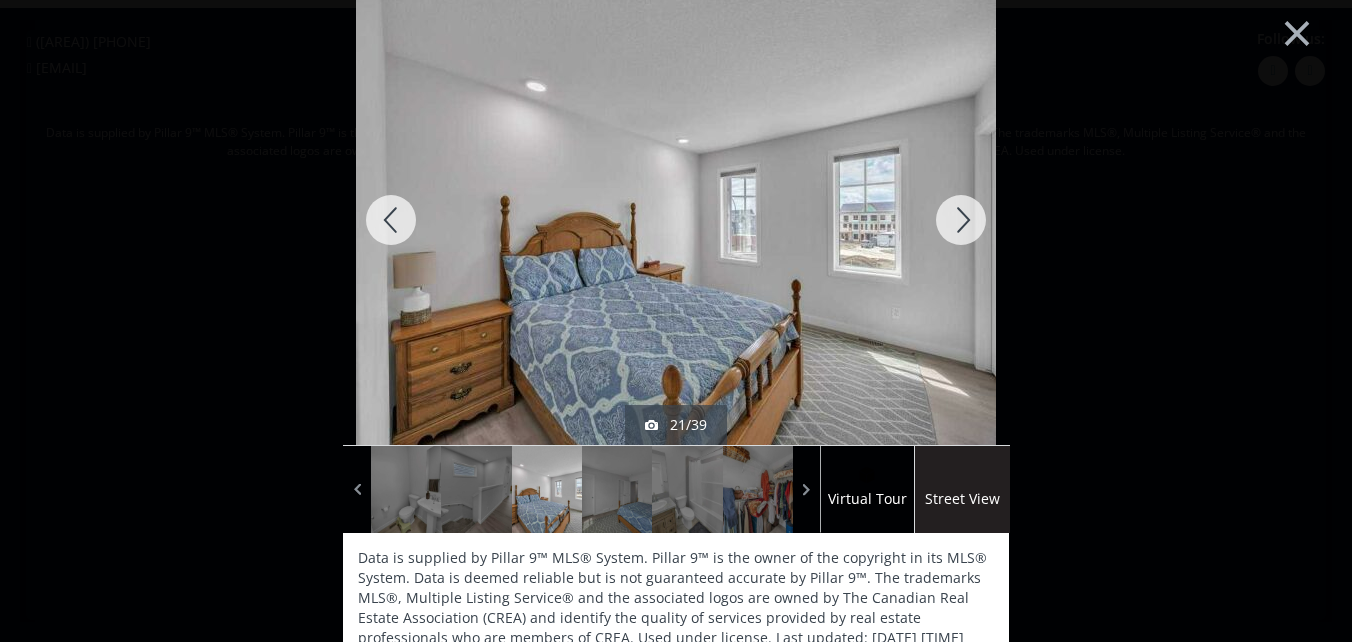click at bounding box center (961, 220) 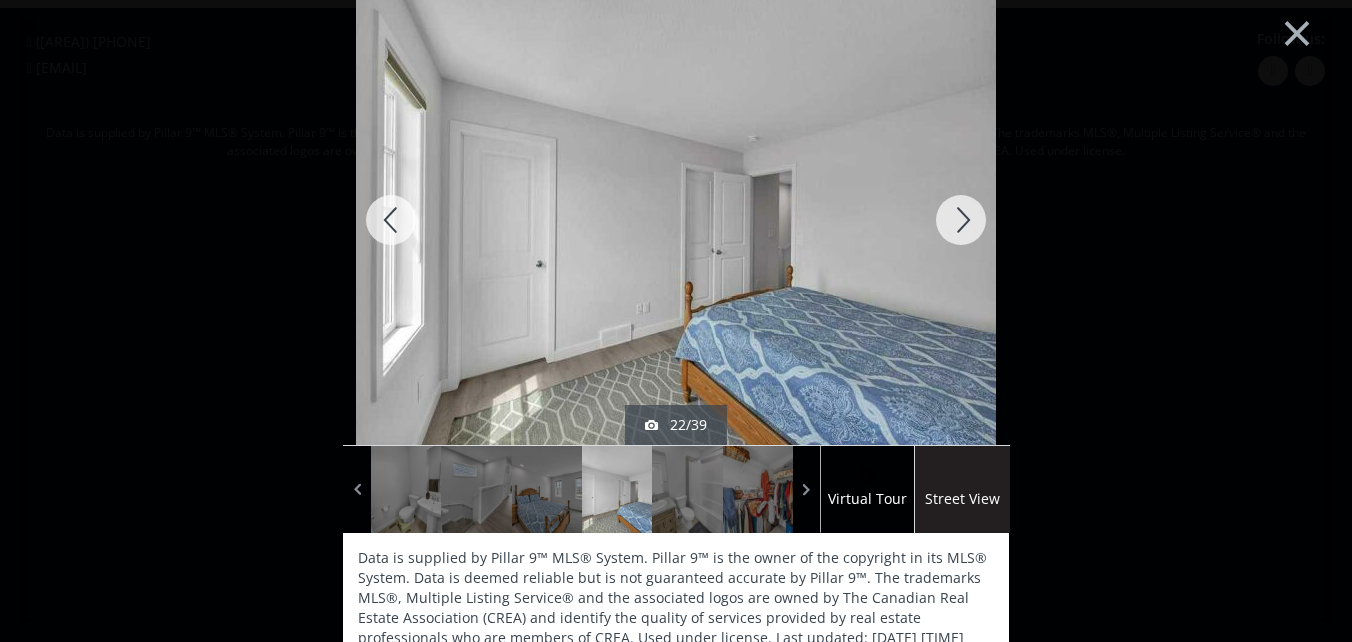click at bounding box center (961, 220) 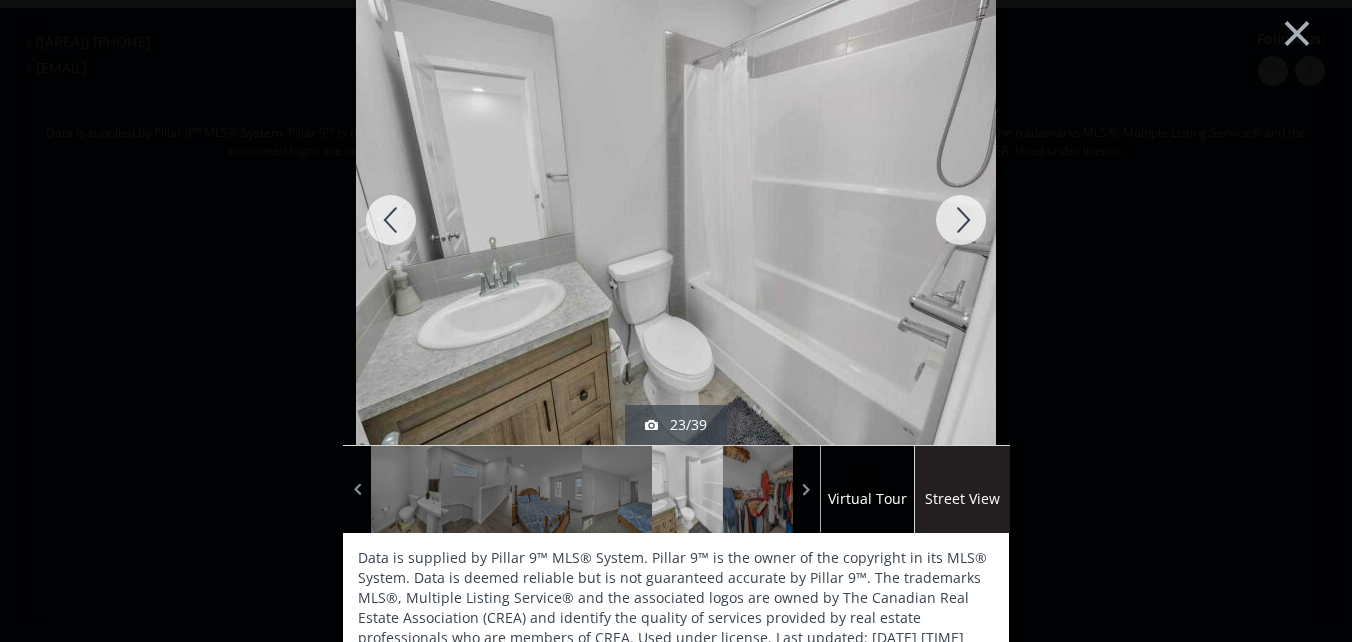 click at bounding box center [961, 220] 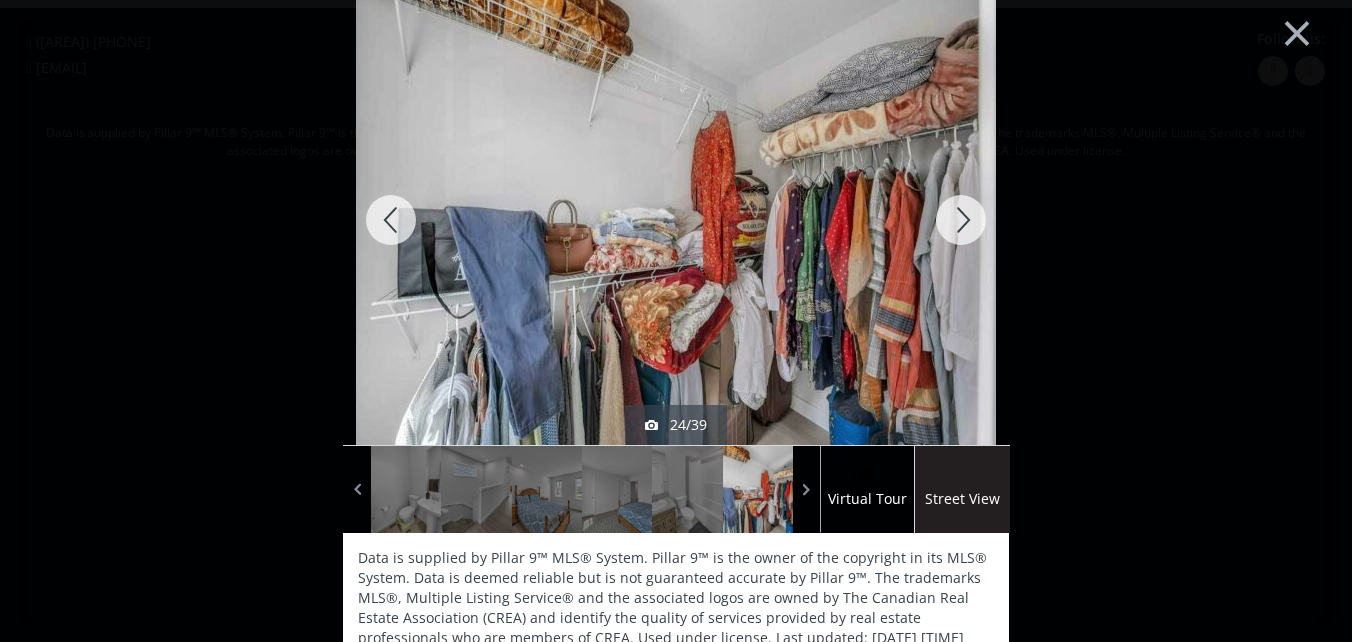 click at bounding box center (961, 220) 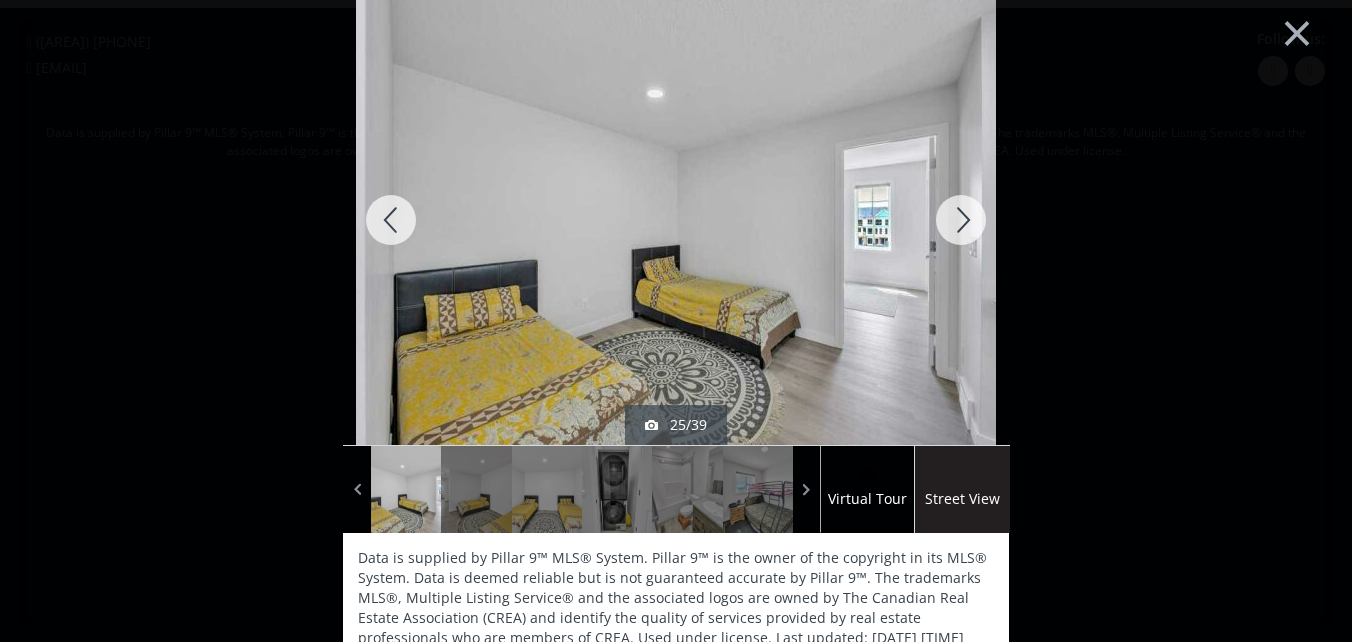 click at bounding box center [961, 220] 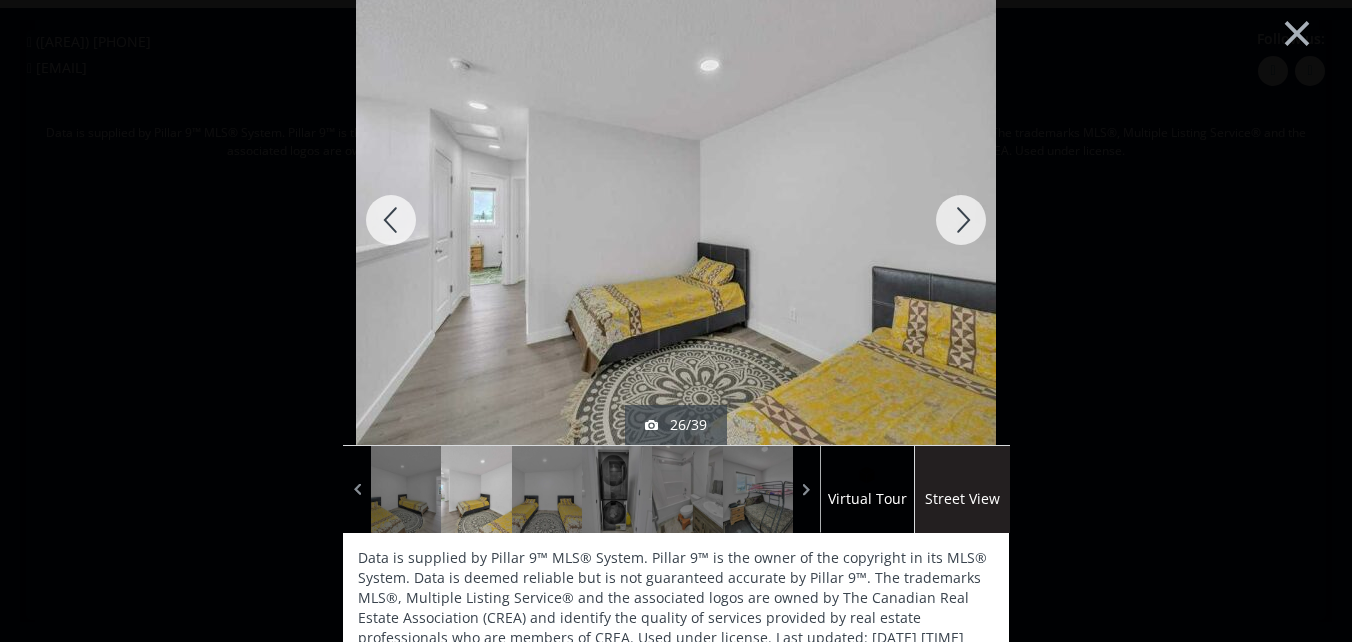 click at bounding box center [961, 220] 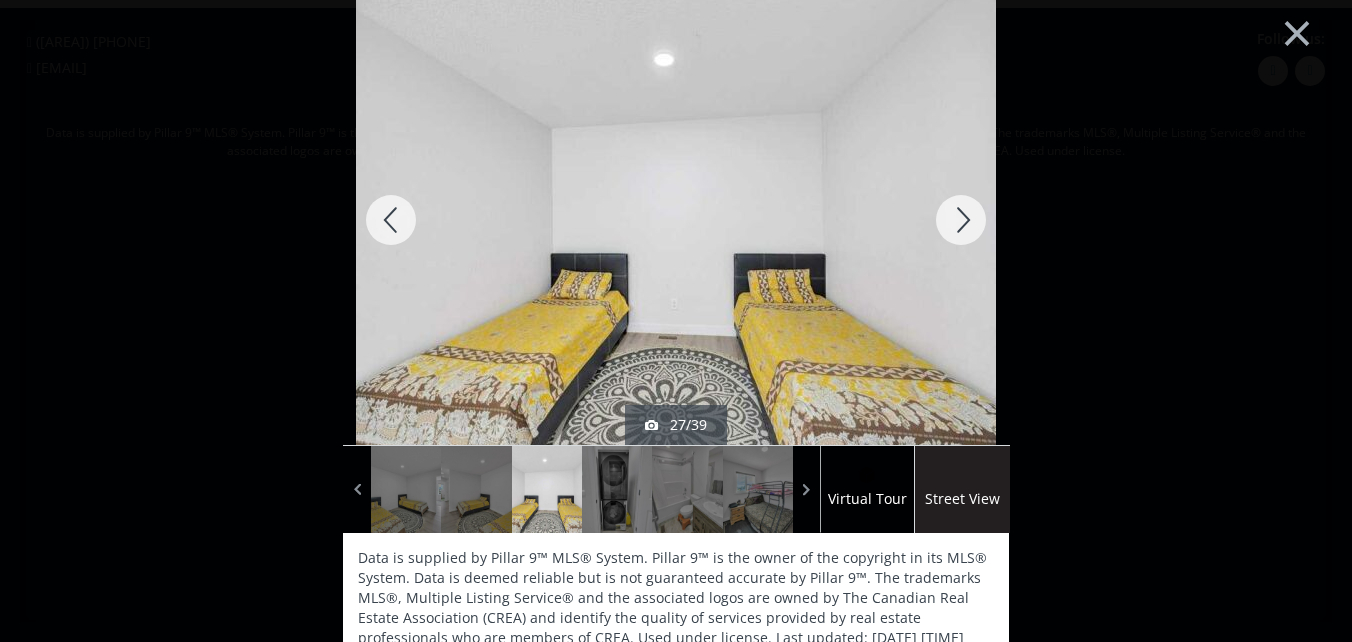 click at bounding box center (961, 220) 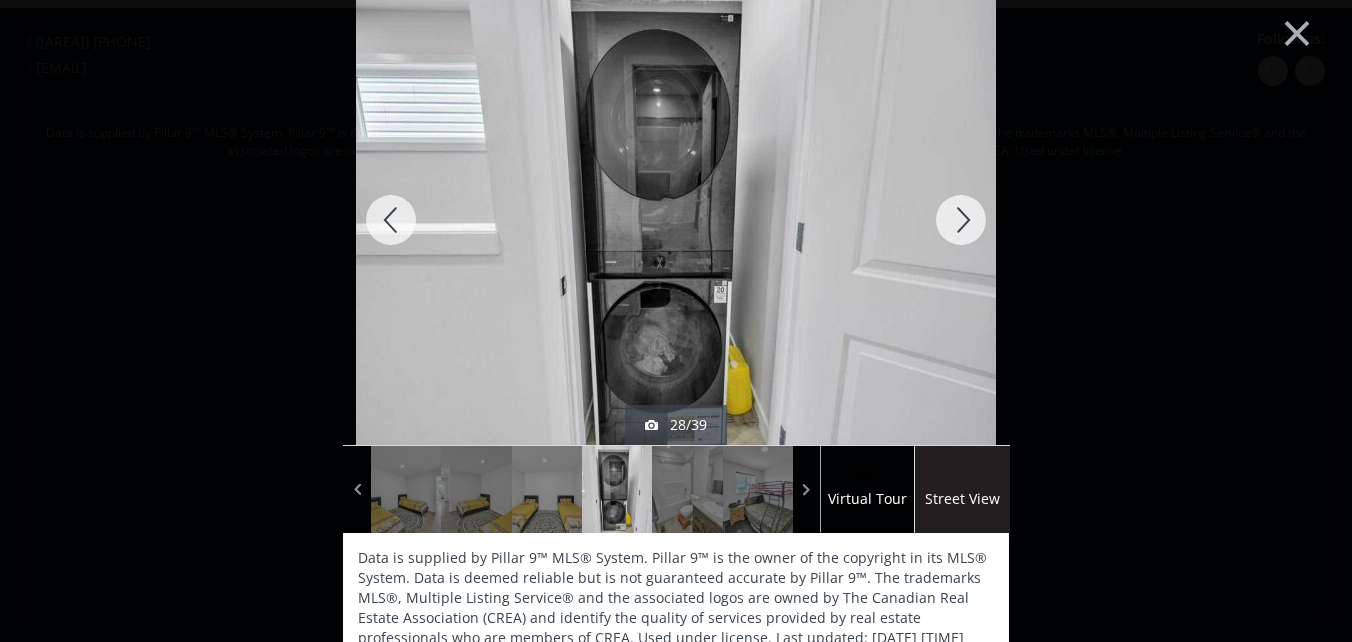 click at bounding box center [961, 220] 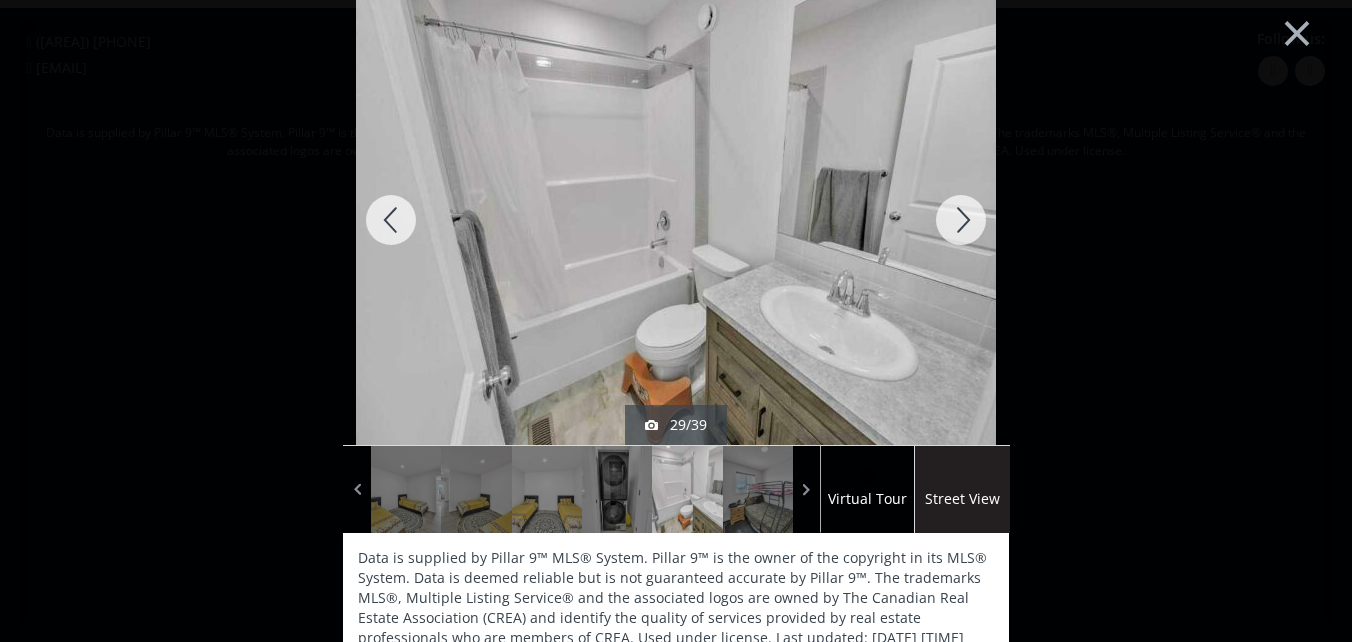 click at bounding box center (961, 220) 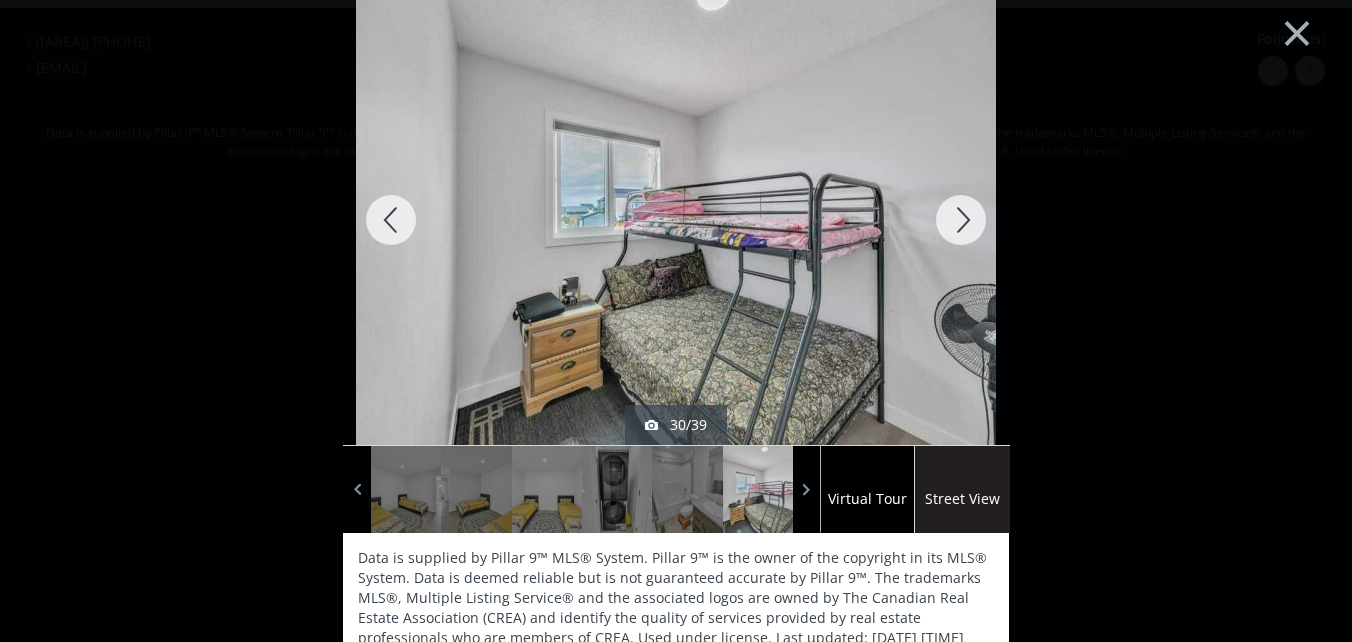 click at bounding box center (961, 220) 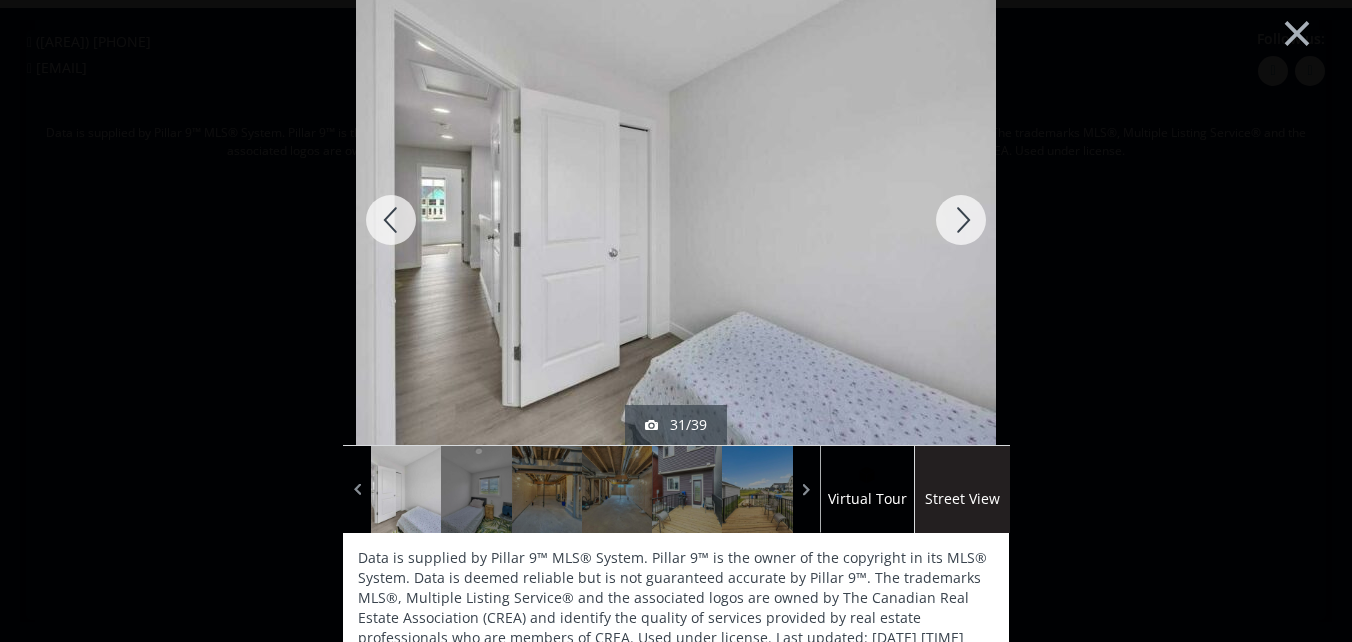 click at bounding box center [961, 220] 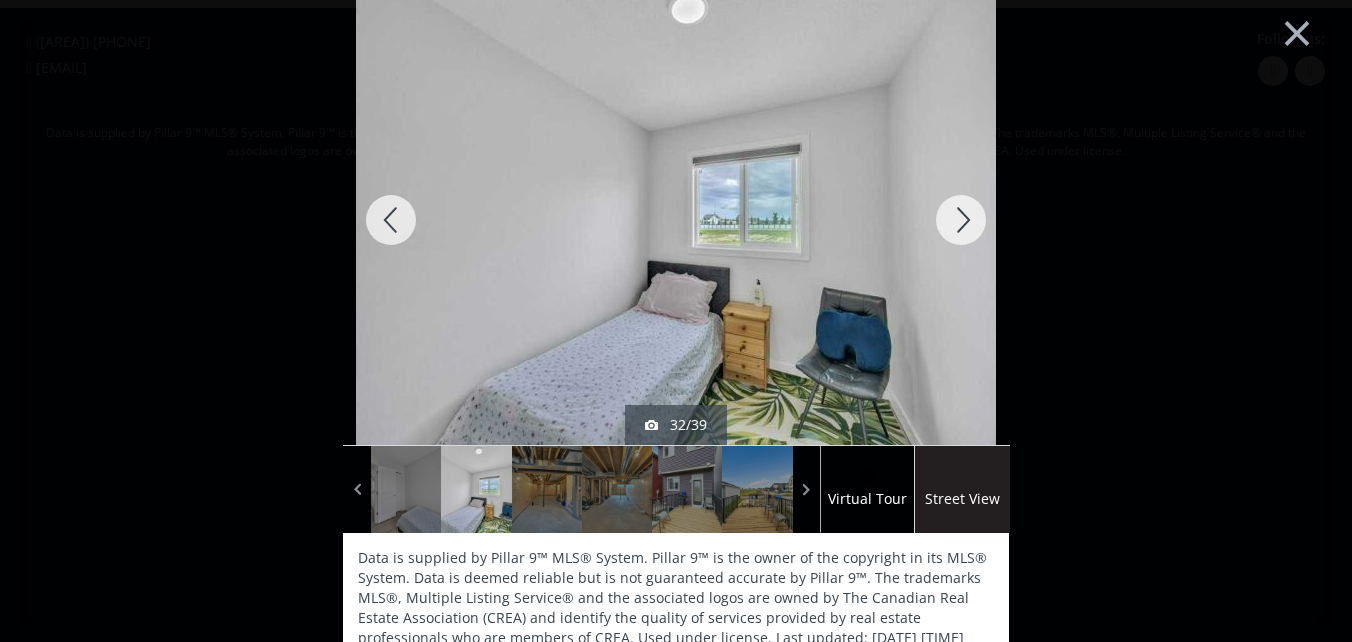 click at bounding box center (961, 220) 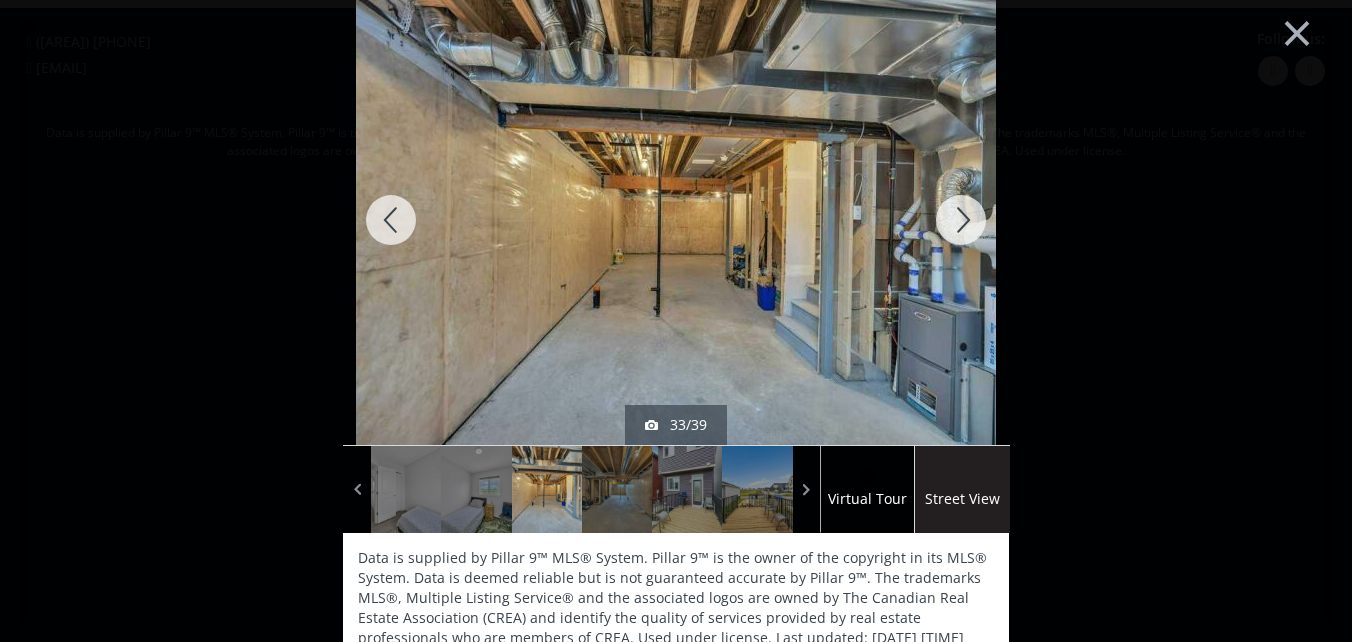 click at bounding box center [961, 220] 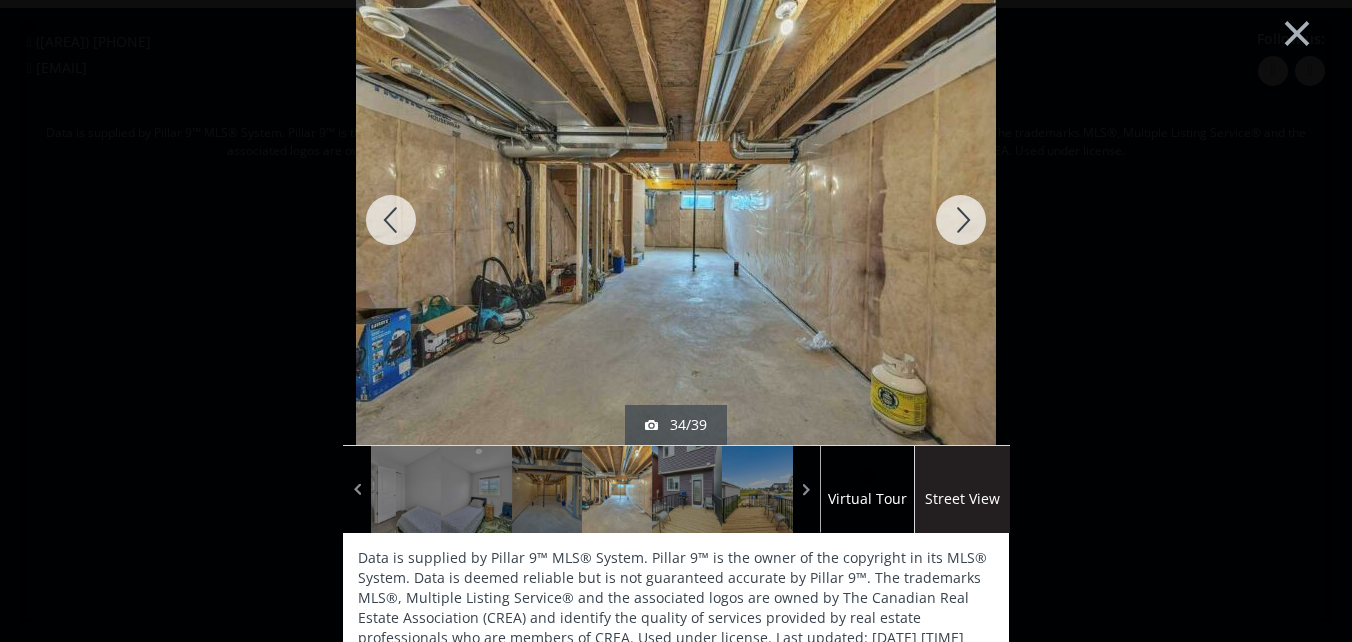 click at bounding box center (961, 220) 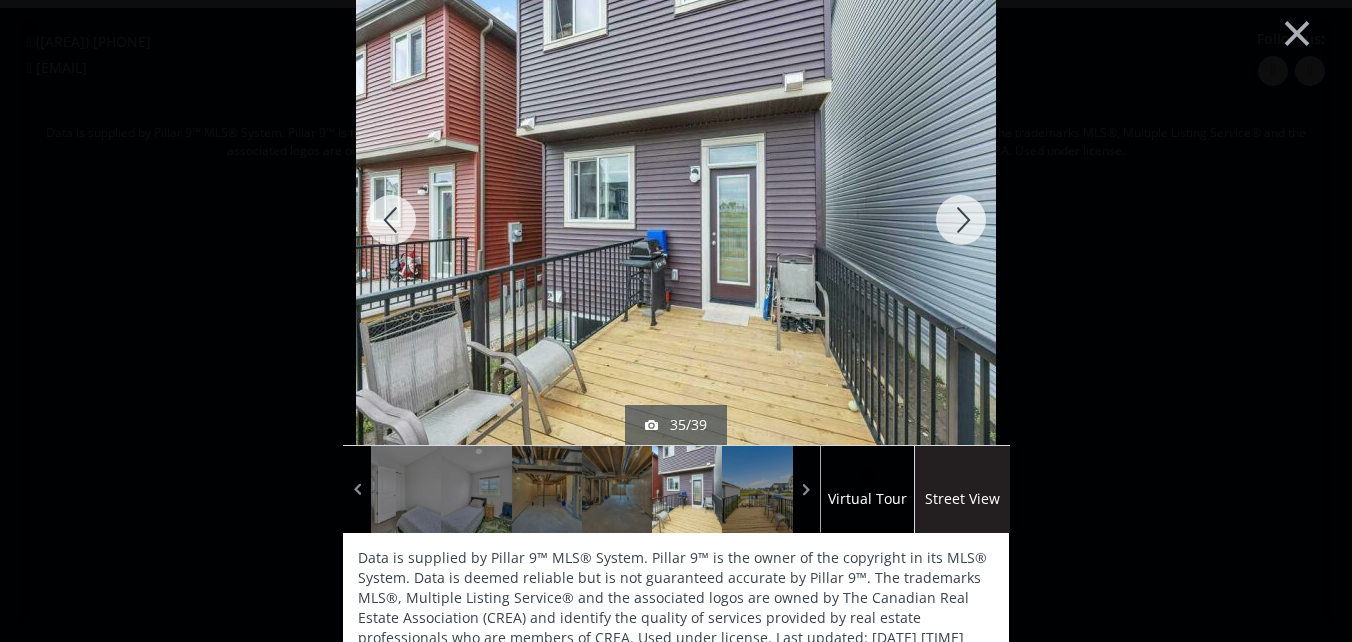 click at bounding box center [961, 220] 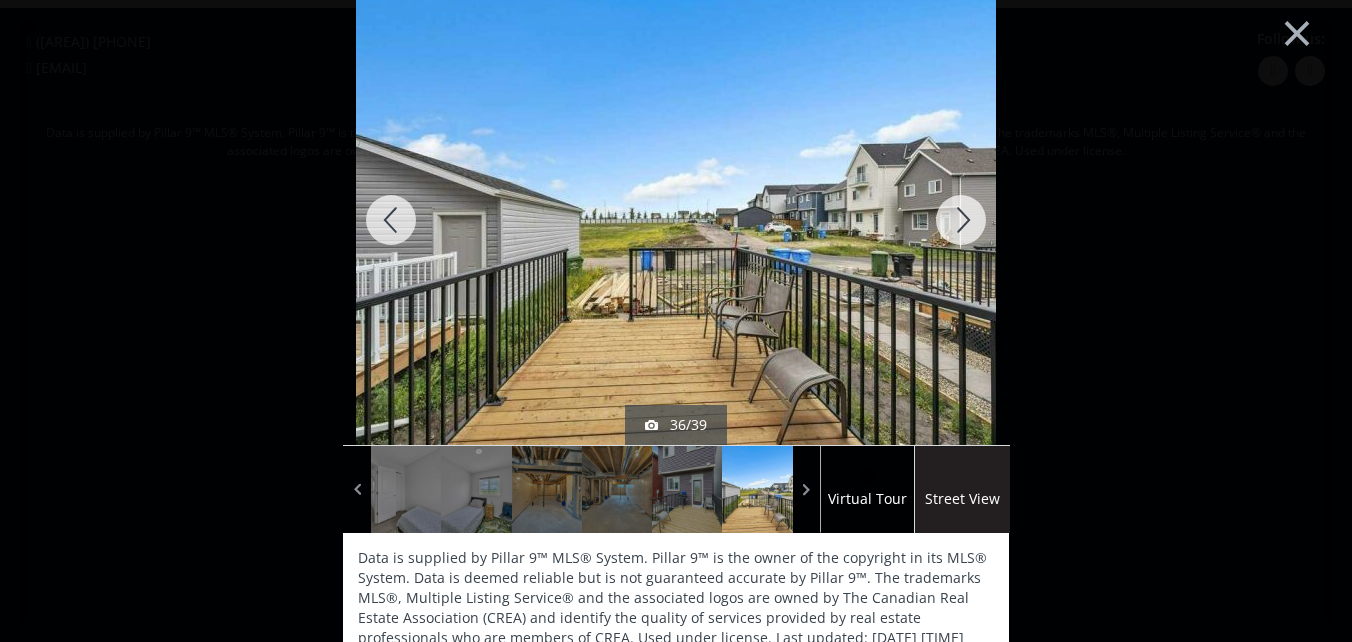 click at bounding box center [961, 220] 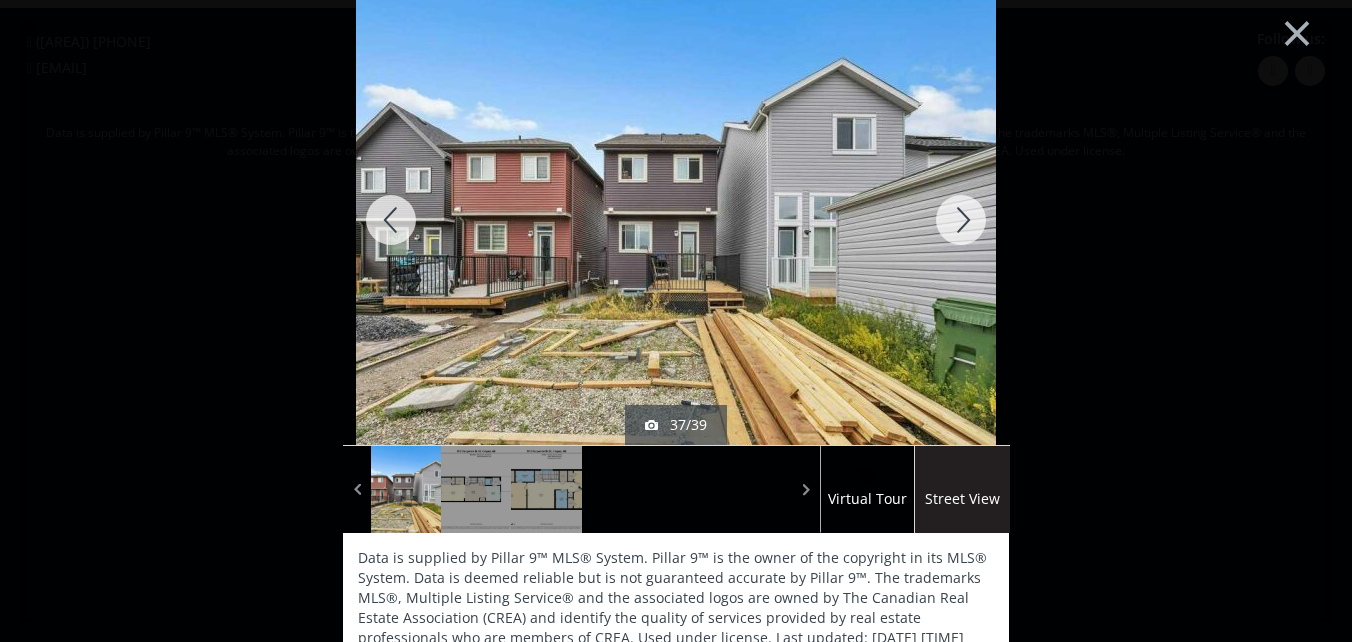 click at bounding box center (961, 220) 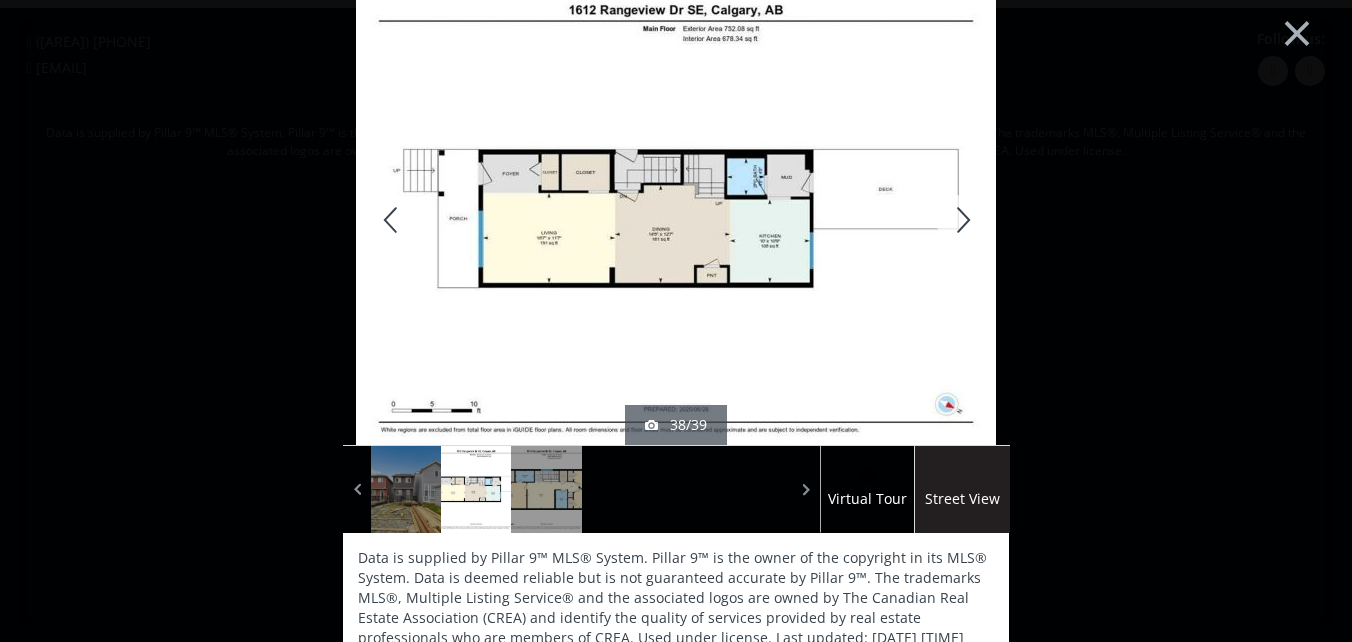 click at bounding box center (961, 220) 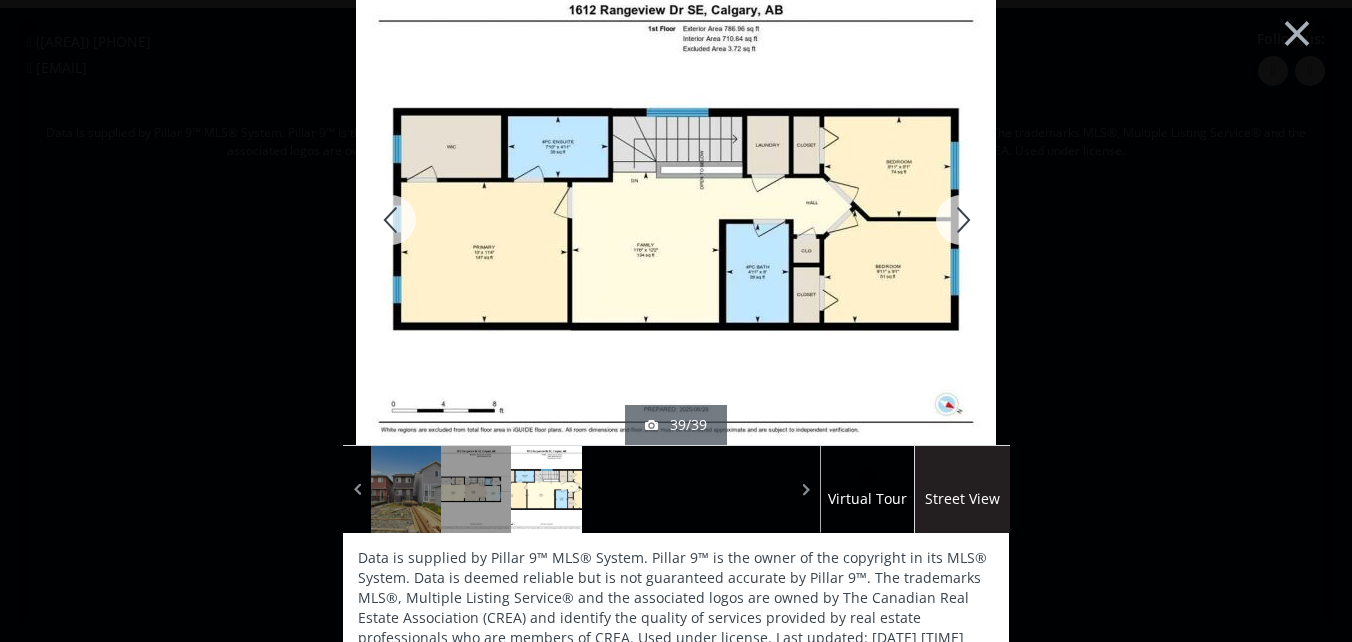click at bounding box center (961, 220) 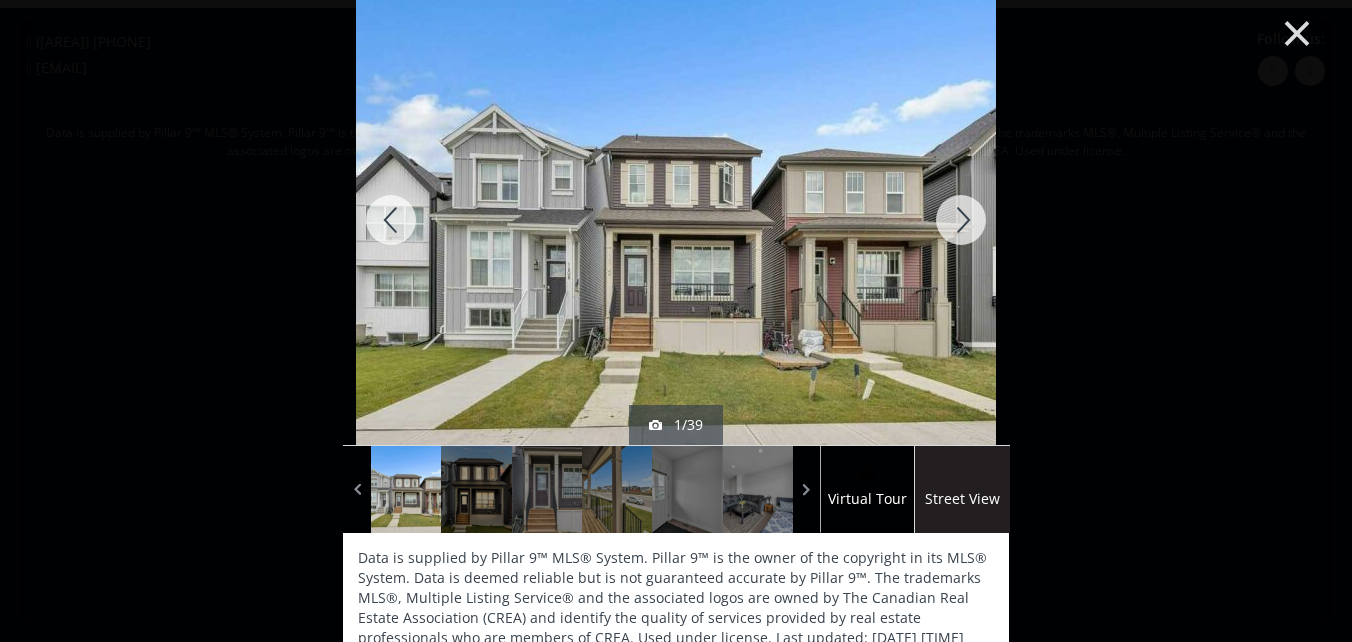 click on "×" at bounding box center [1297, 31] 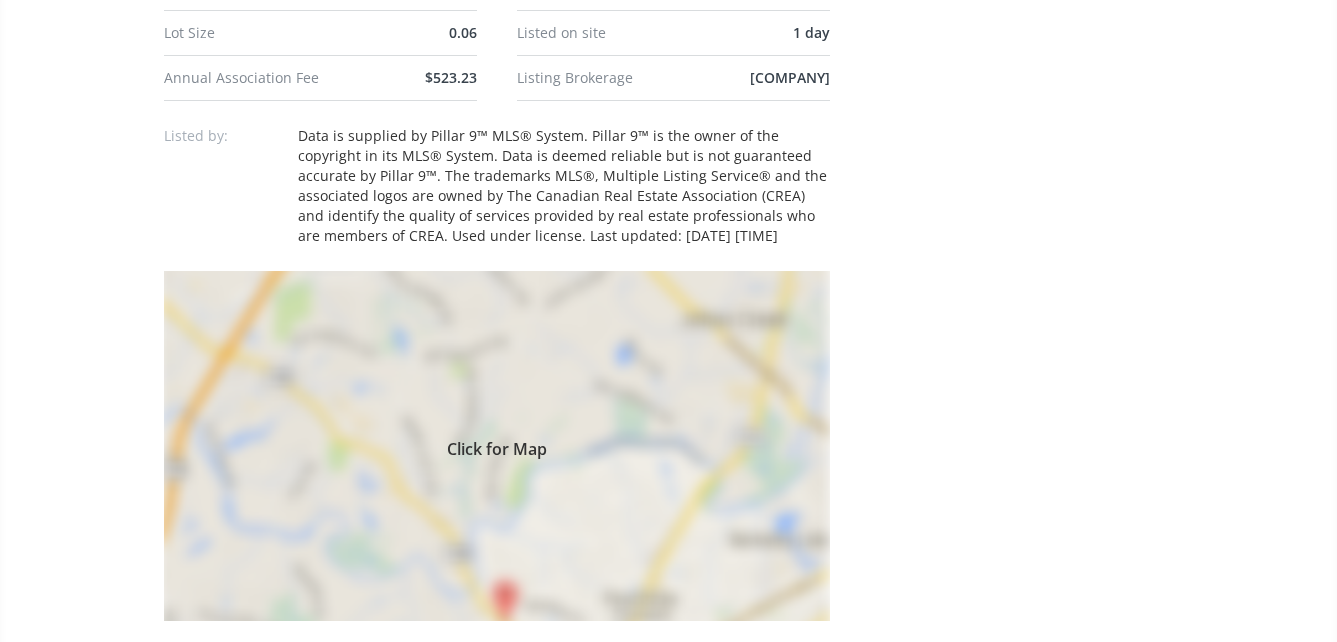 scroll, scrollTop: 1400, scrollLeft: 0, axis: vertical 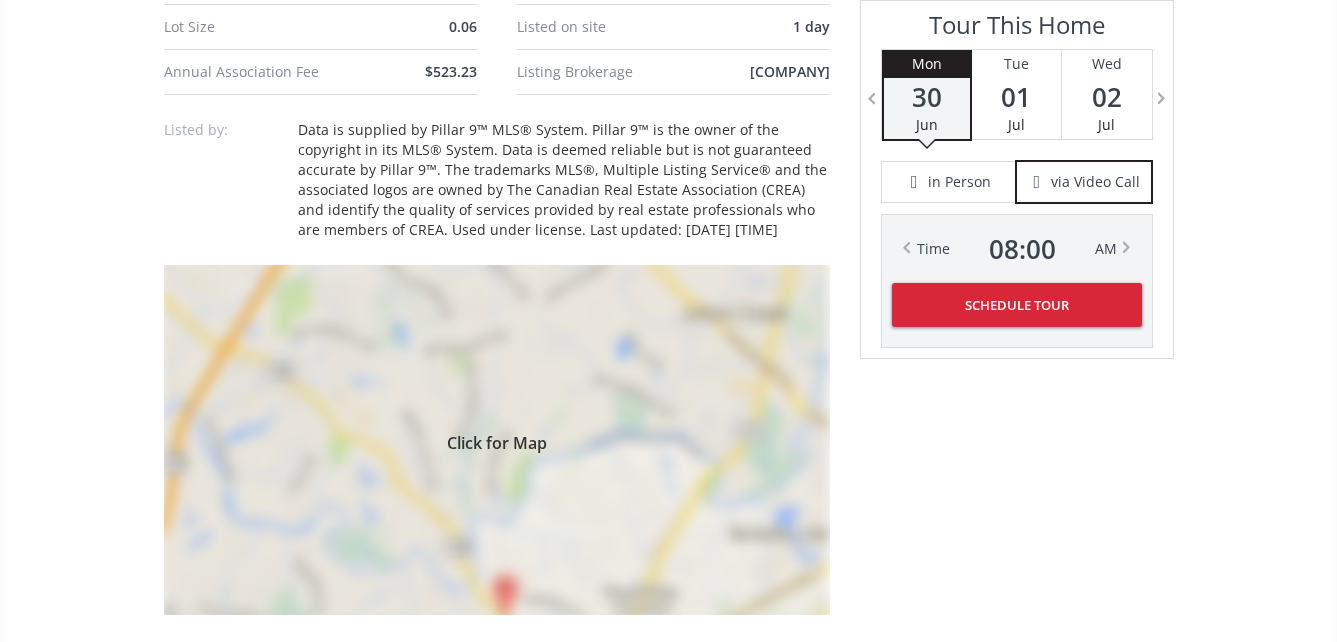 click on "Click for Map" at bounding box center (497, 440) 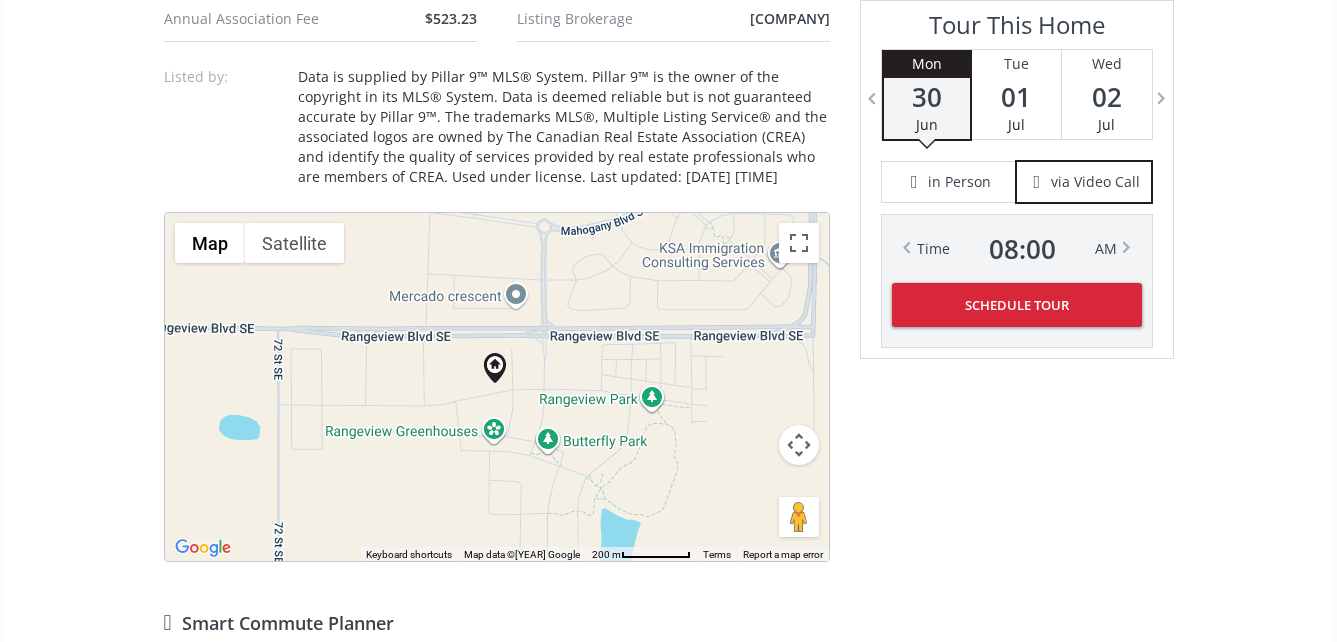 scroll, scrollTop: 1500, scrollLeft: 0, axis: vertical 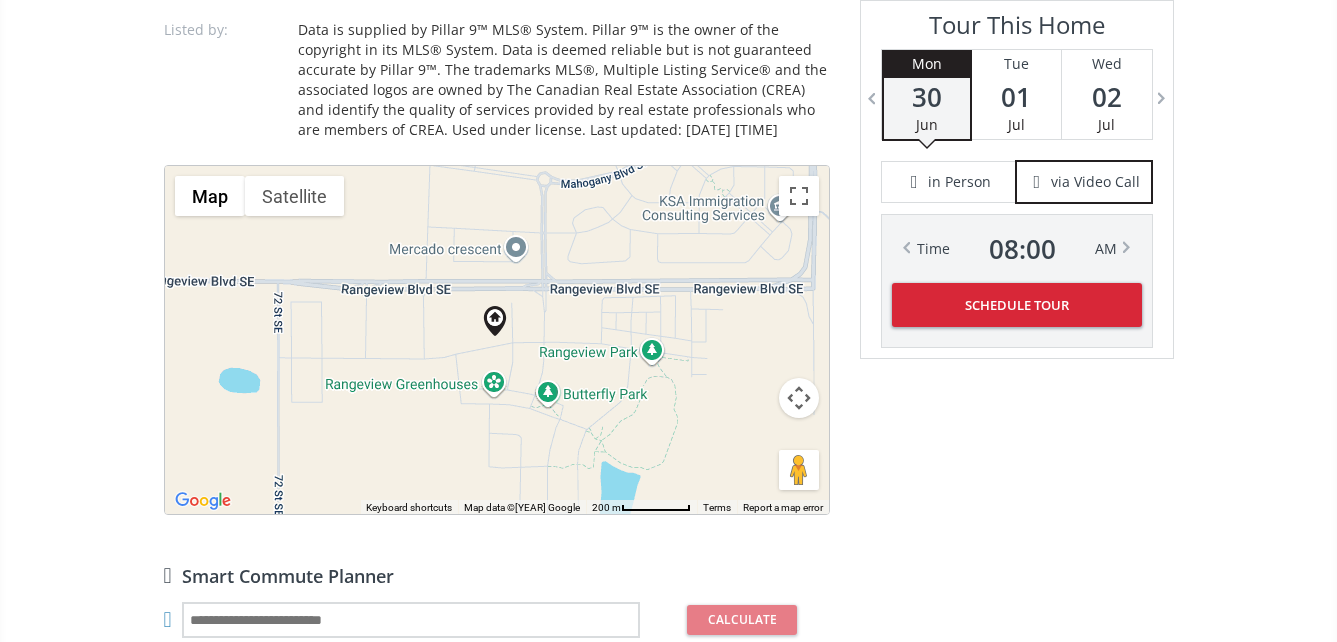 click on "To navigate, press the arrow keys." at bounding box center [497, 340] 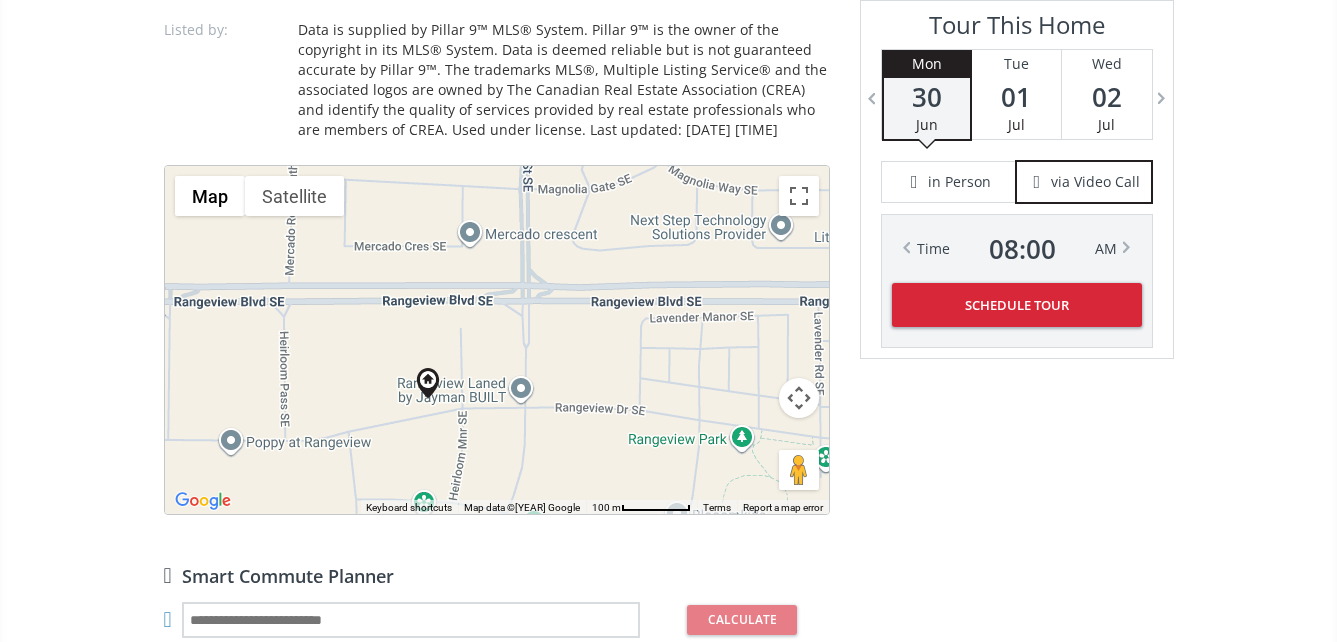 drag, startPoint x: 510, startPoint y: 356, endPoint x: 452, endPoint y: 444, distance: 105.3945 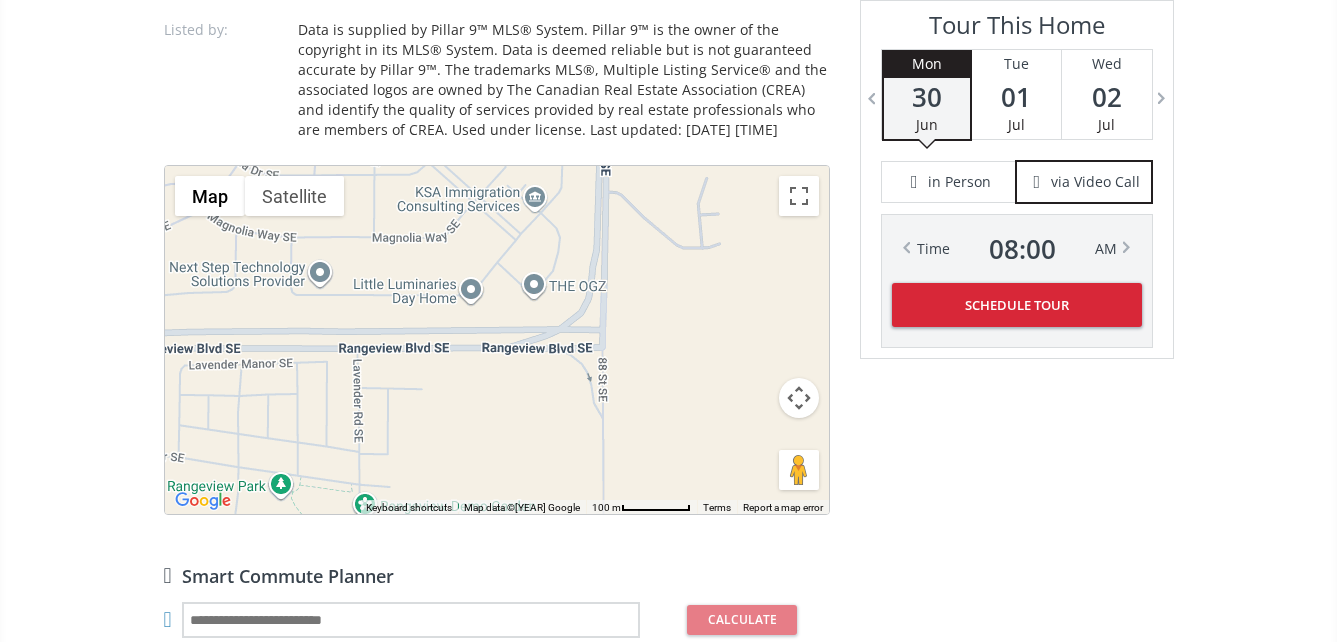 drag, startPoint x: 570, startPoint y: 323, endPoint x: 60, endPoint y: 375, distance: 512.6441 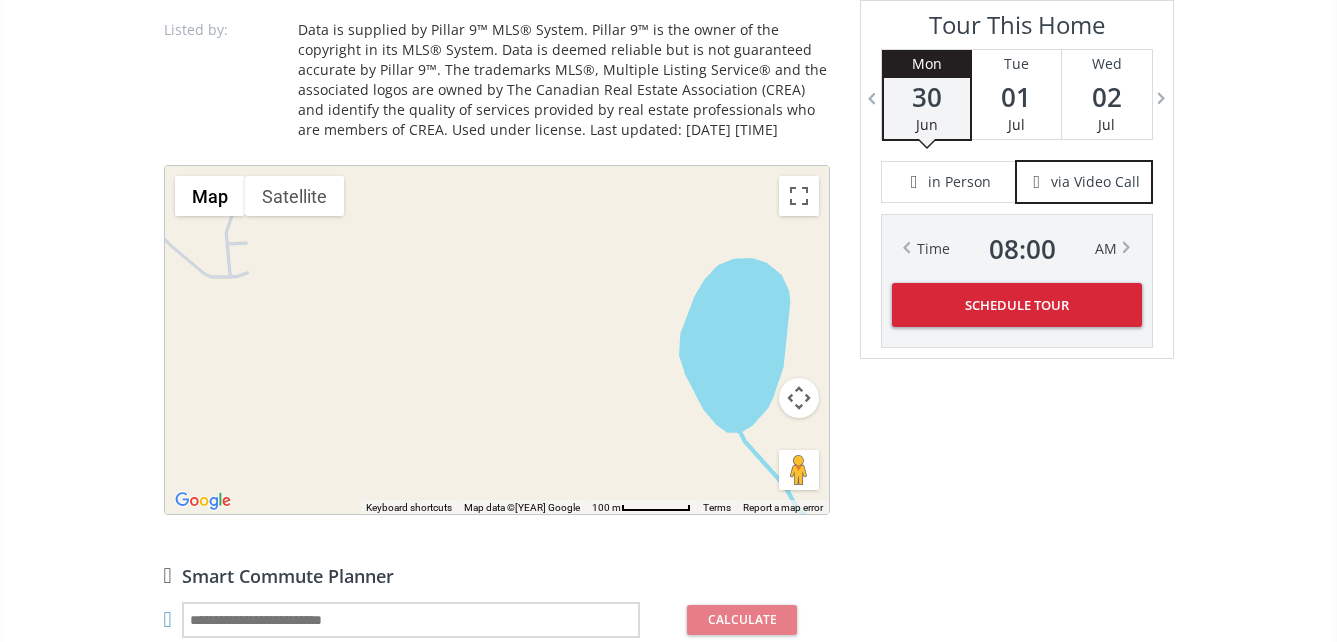drag, startPoint x: 515, startPoint y: 378, endPoint x: 90, endPoint y: 406, distance: 425.92136 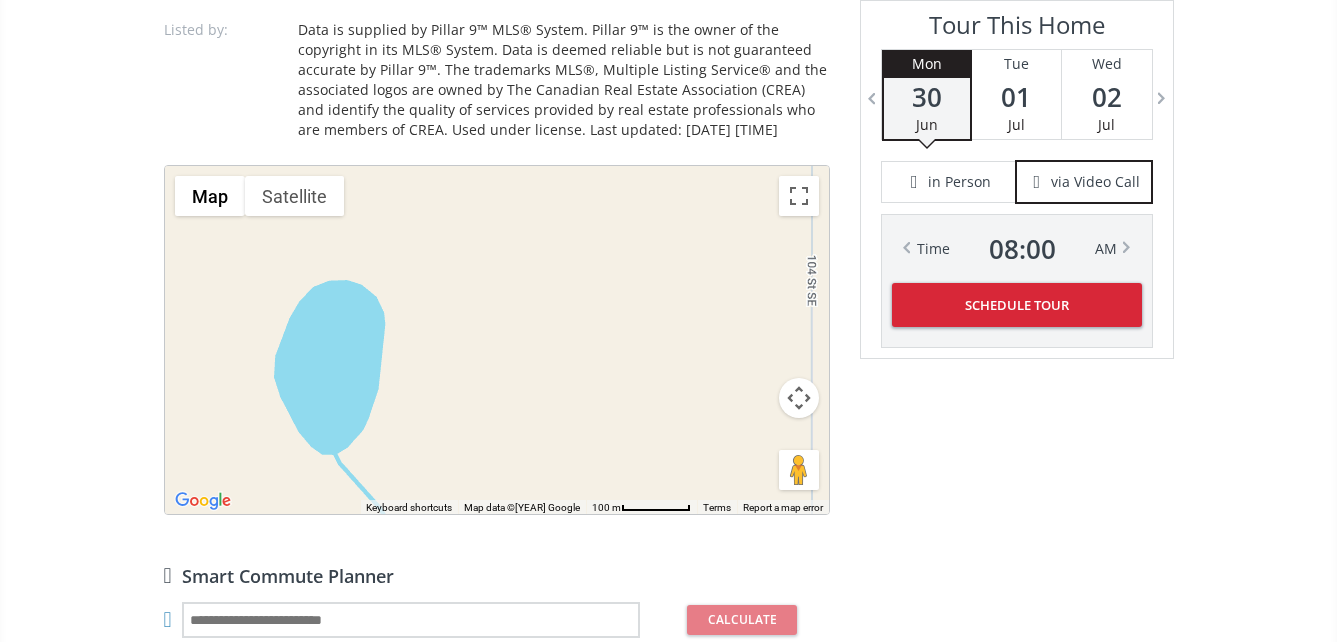 drag, startPoint x: 610, startPoint y: 360, endPoint x: 169, endPoint y: 382, distance: 441.5484 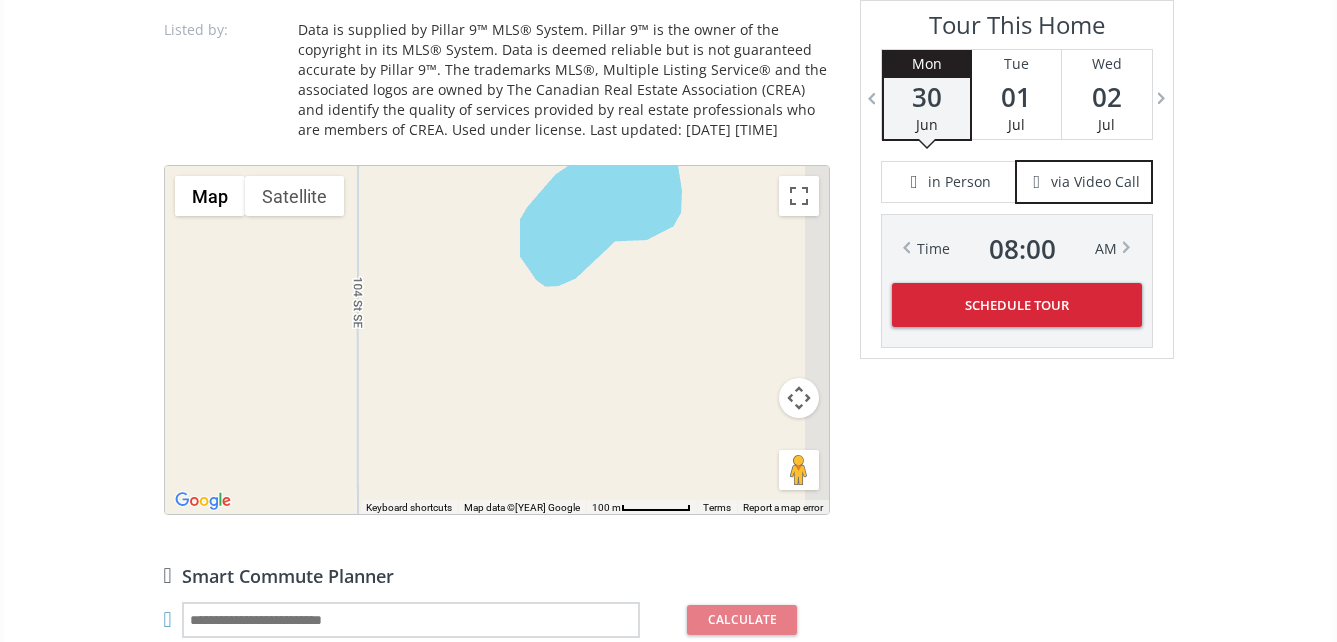 drag, startPoint x: 734, startPoint y: 355, endPoint x: 338, endPoint y: 375, distance: 396.50473 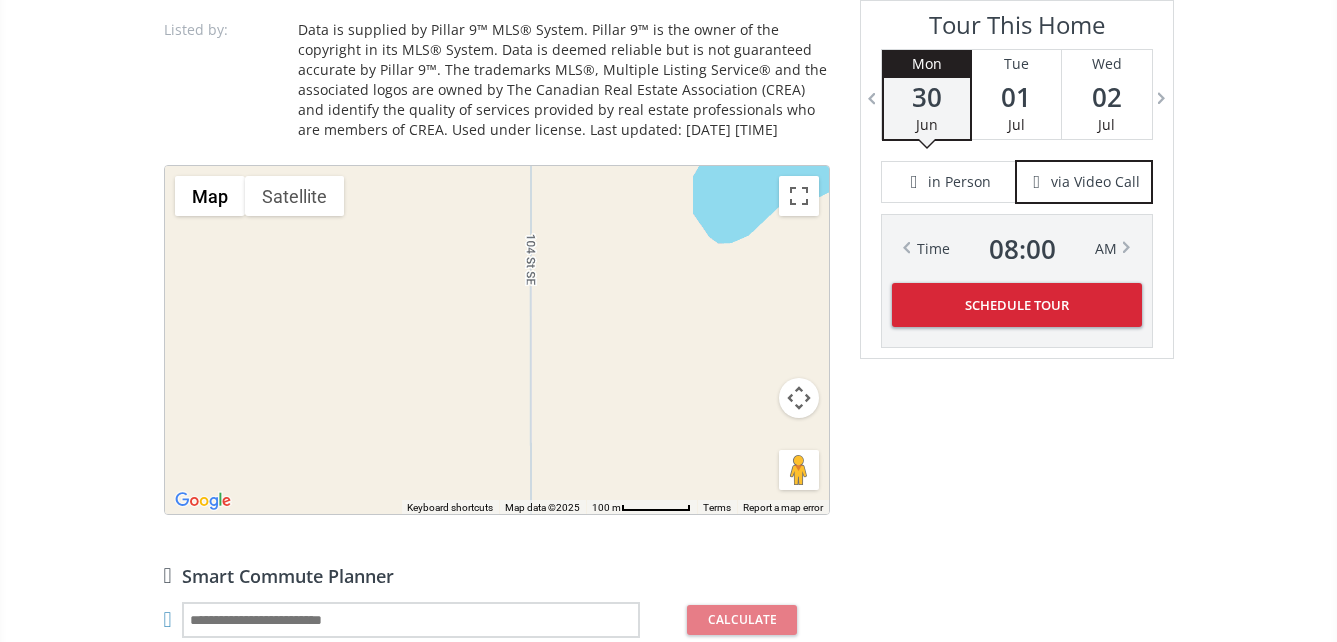 drag, startPoint x: 731, startPoint y: 357, endPoint x: 916, endPoint y: 314, distance: 189.93156 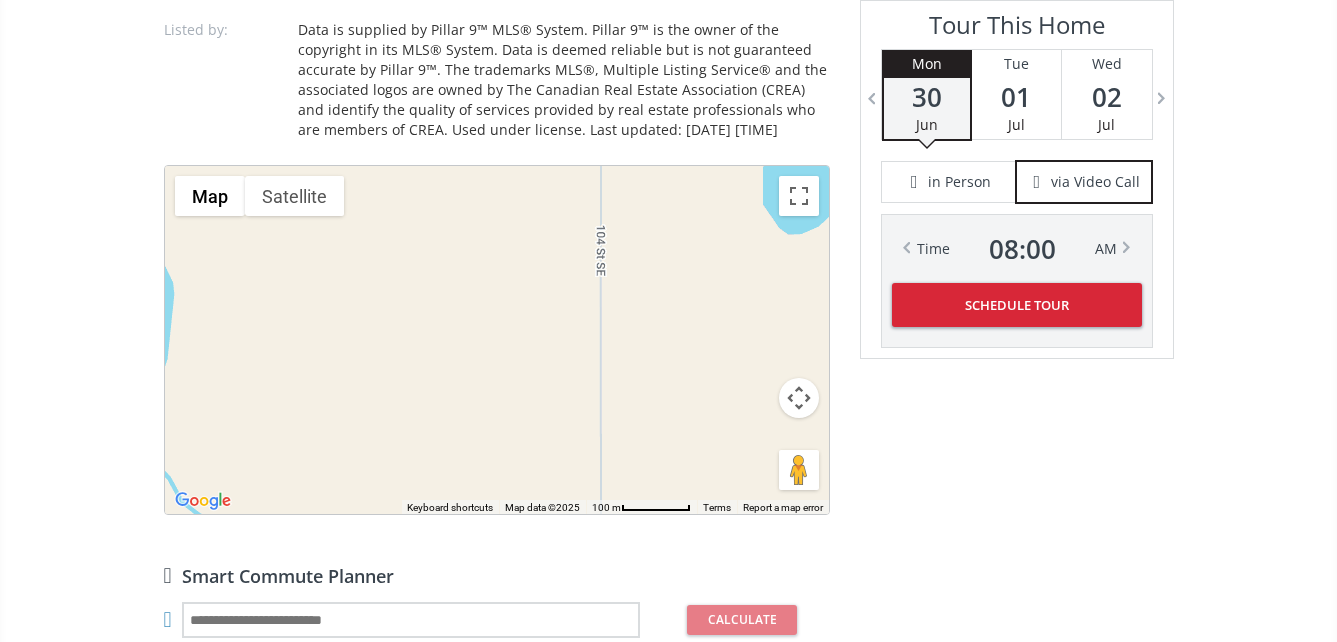 drag, startPoint x: 537, startPoint y: 332, endPoint x: 989, endPoint y: 322, distance: 452.1106 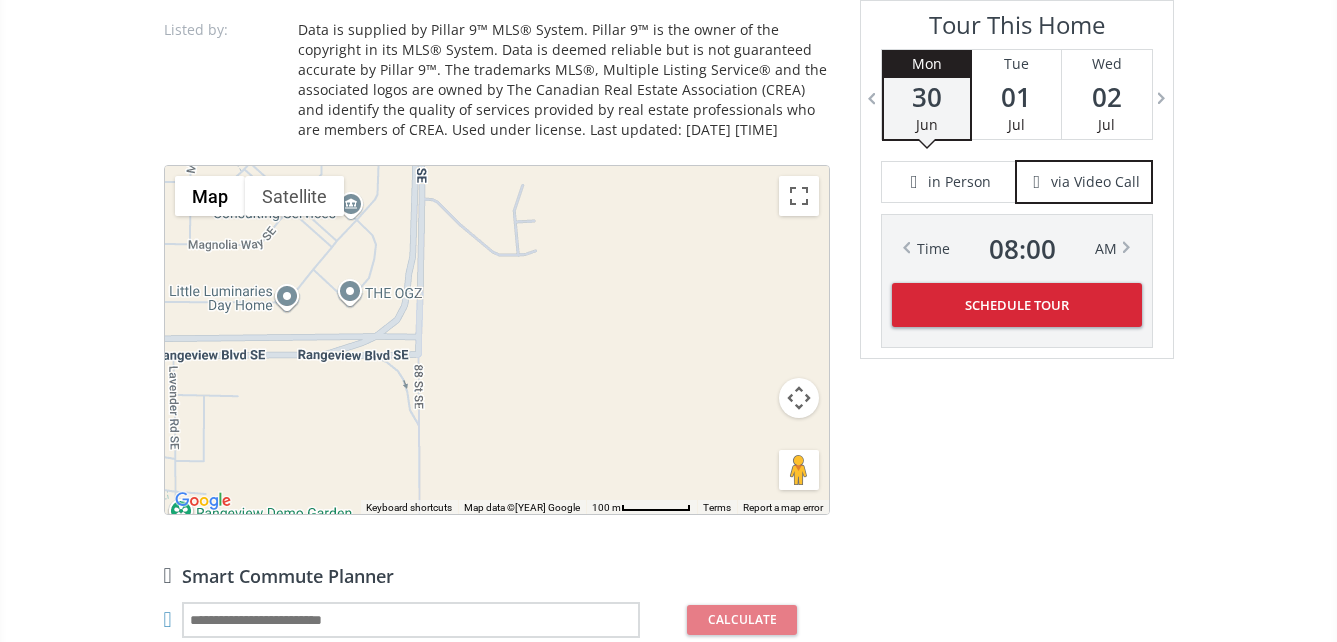 drag, startPoint x: 538, startPoint y: 333, endPoint x: 1018, endPoint y: 329, distance: 480.01666 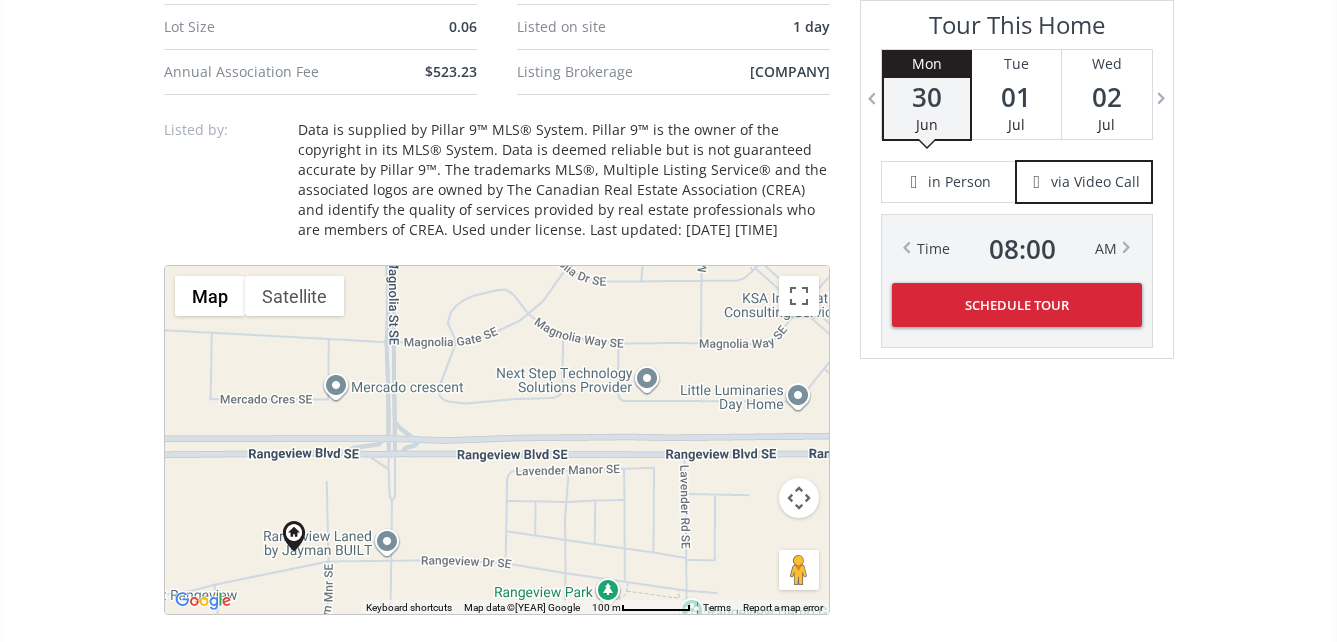 scroll, scrollTop: 1500, scrollLeft: 0, axis: vertical 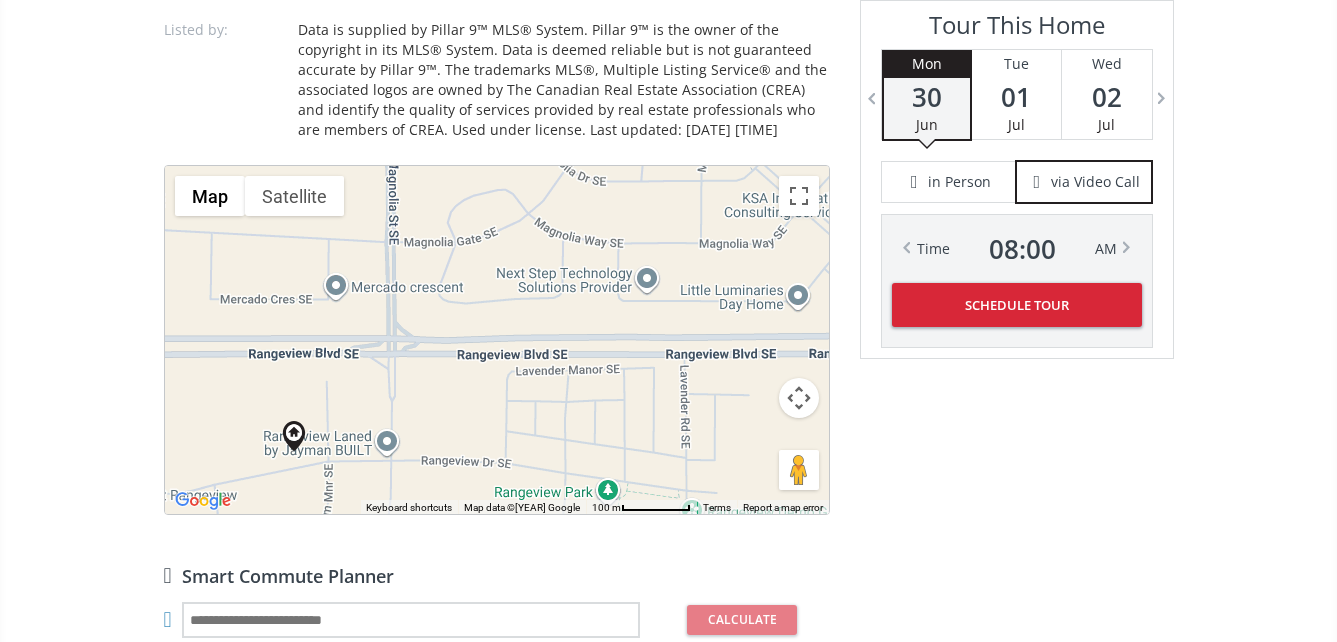 click at bounding box center [799, 398] 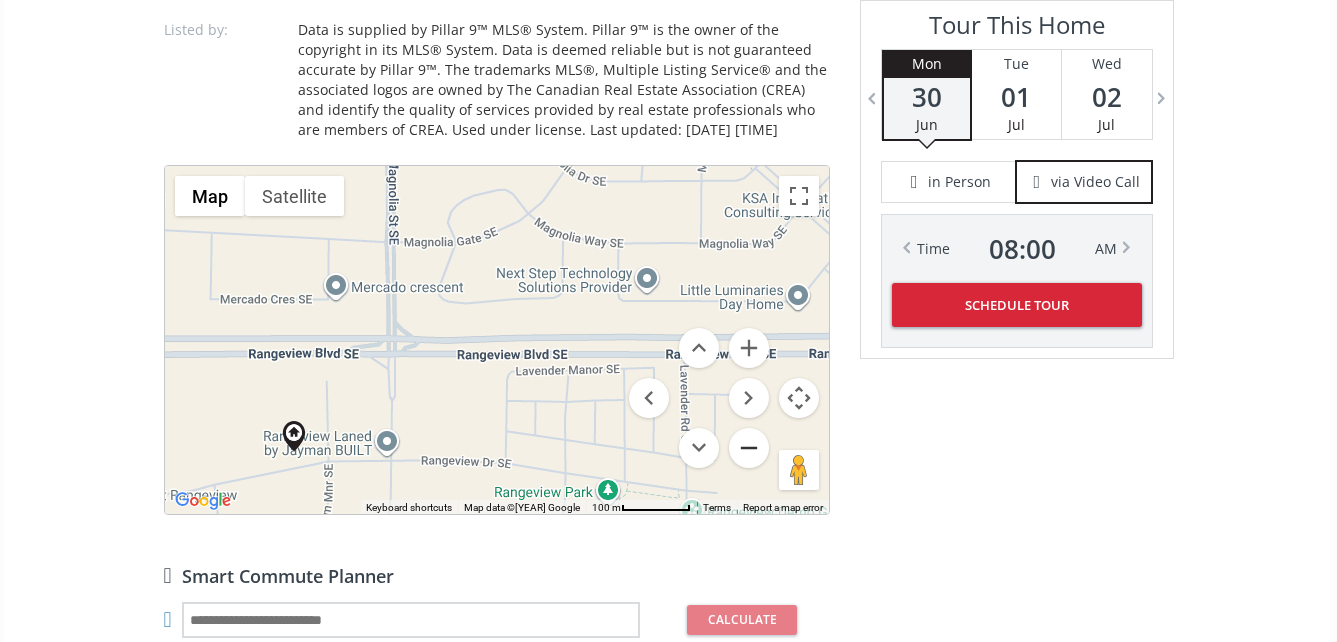 click at bounding box center (749, 448) 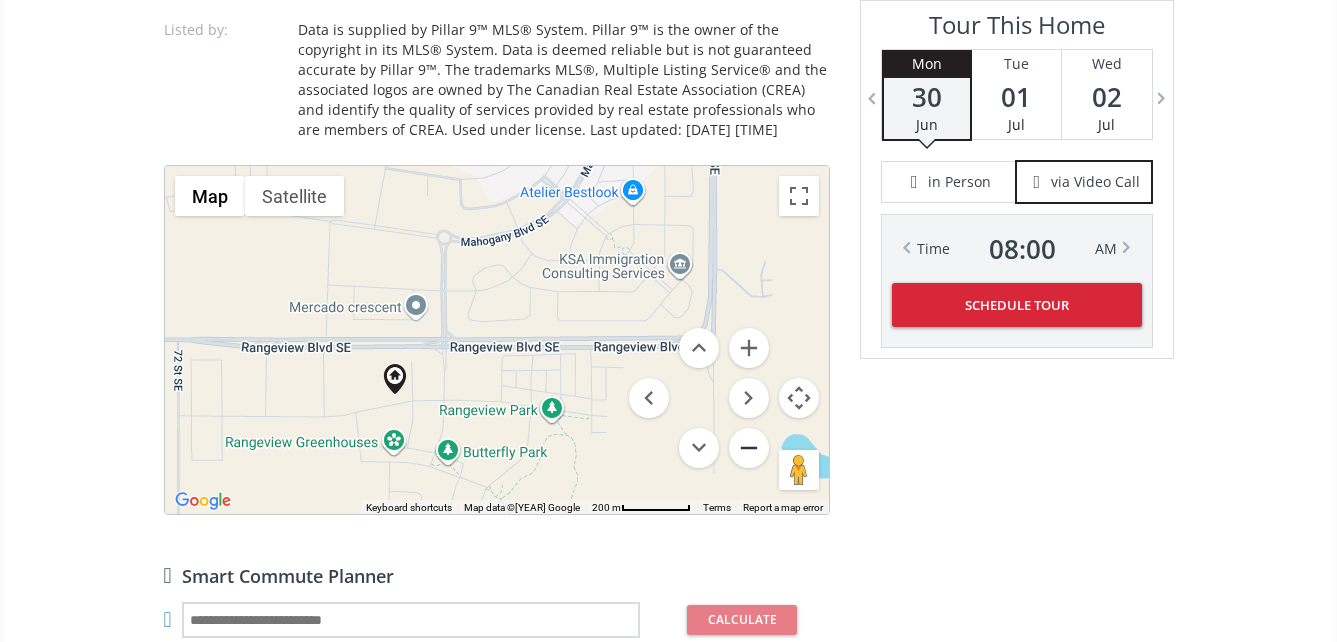 click at bounding box center [749, 448] 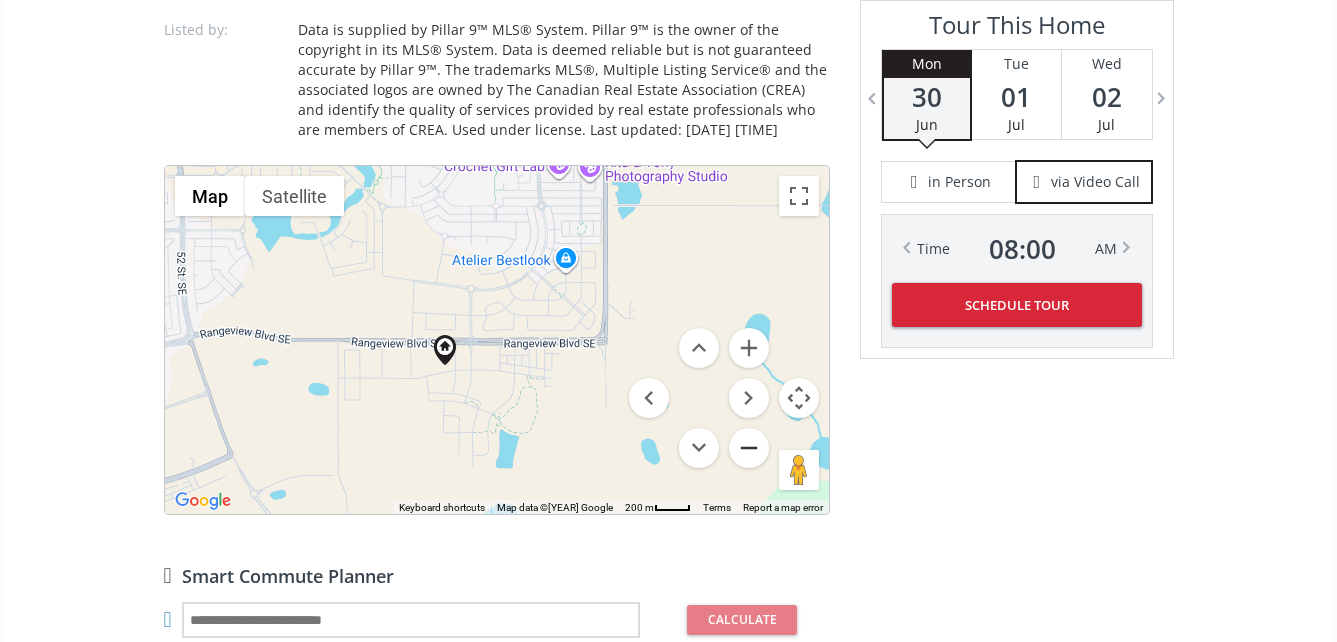 click at bounding box center (749, 448) 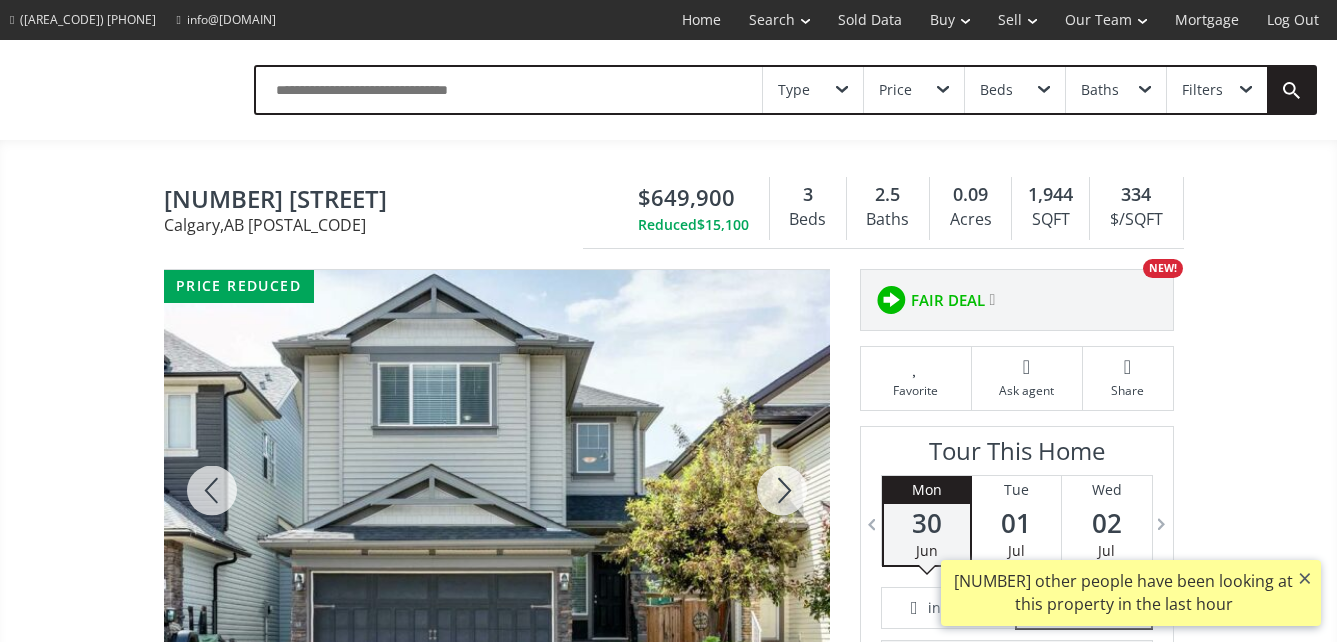 scroll, scrollTop: 300, scrollLeft: 0, axis: vertical 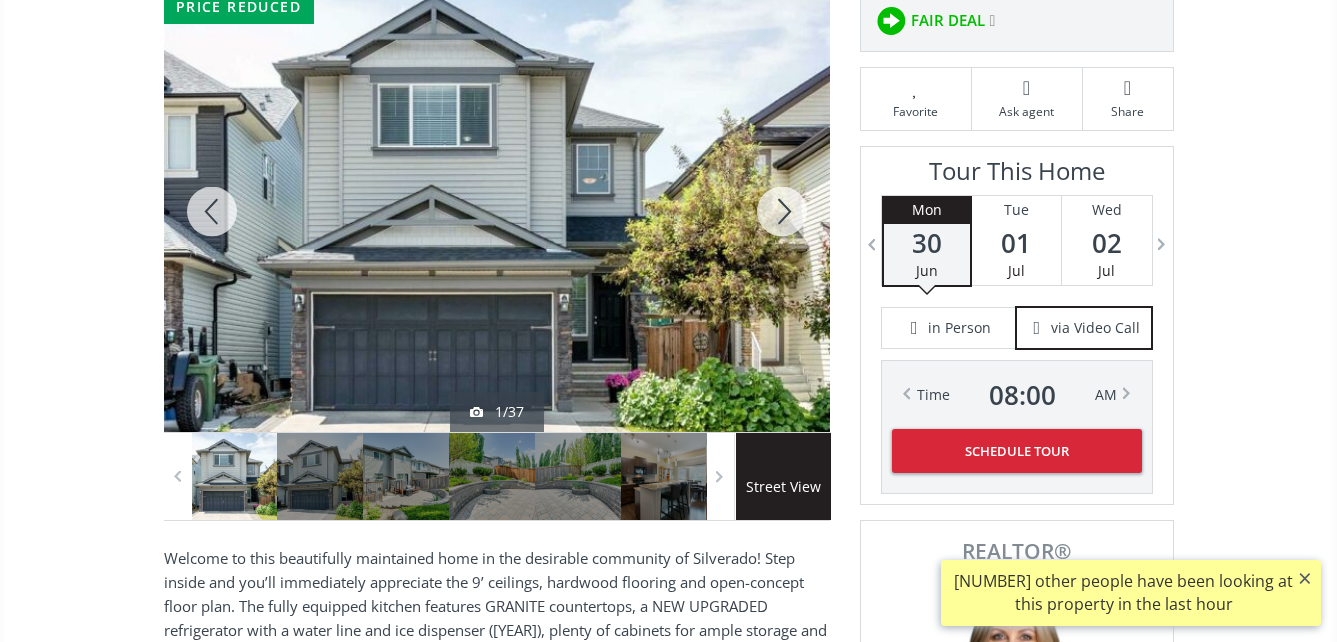 click at bounding box center [497, 211] 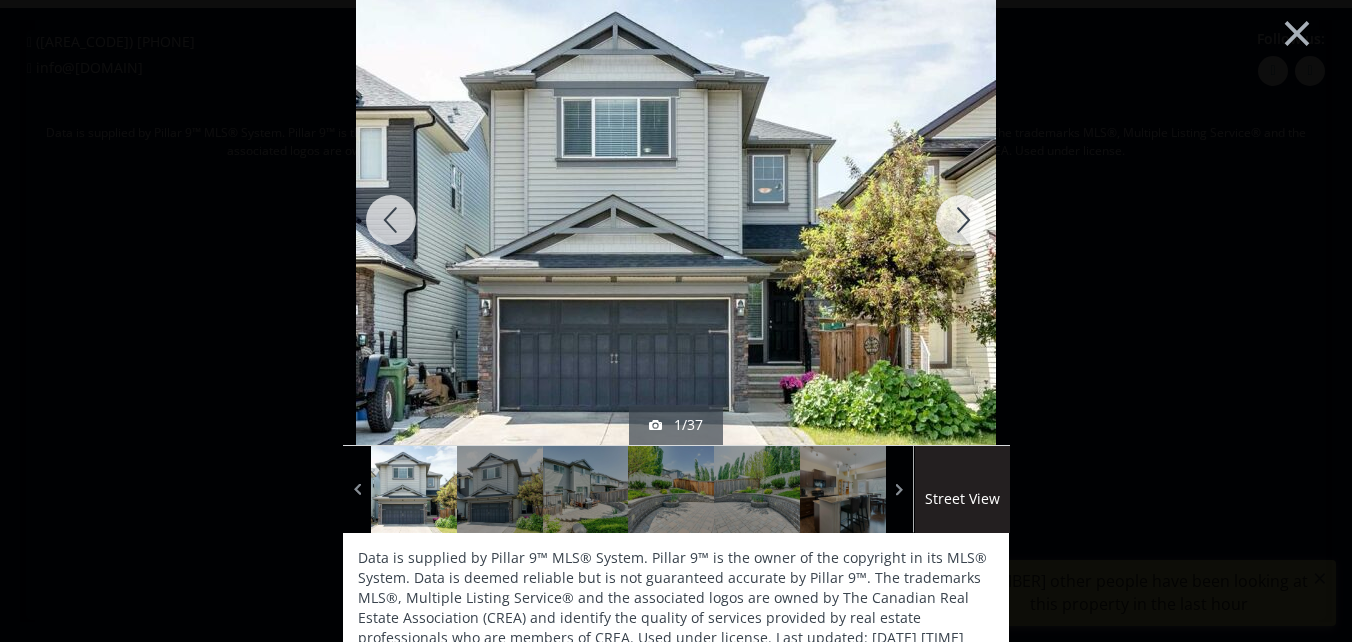 click at bounding box center (961, 220) 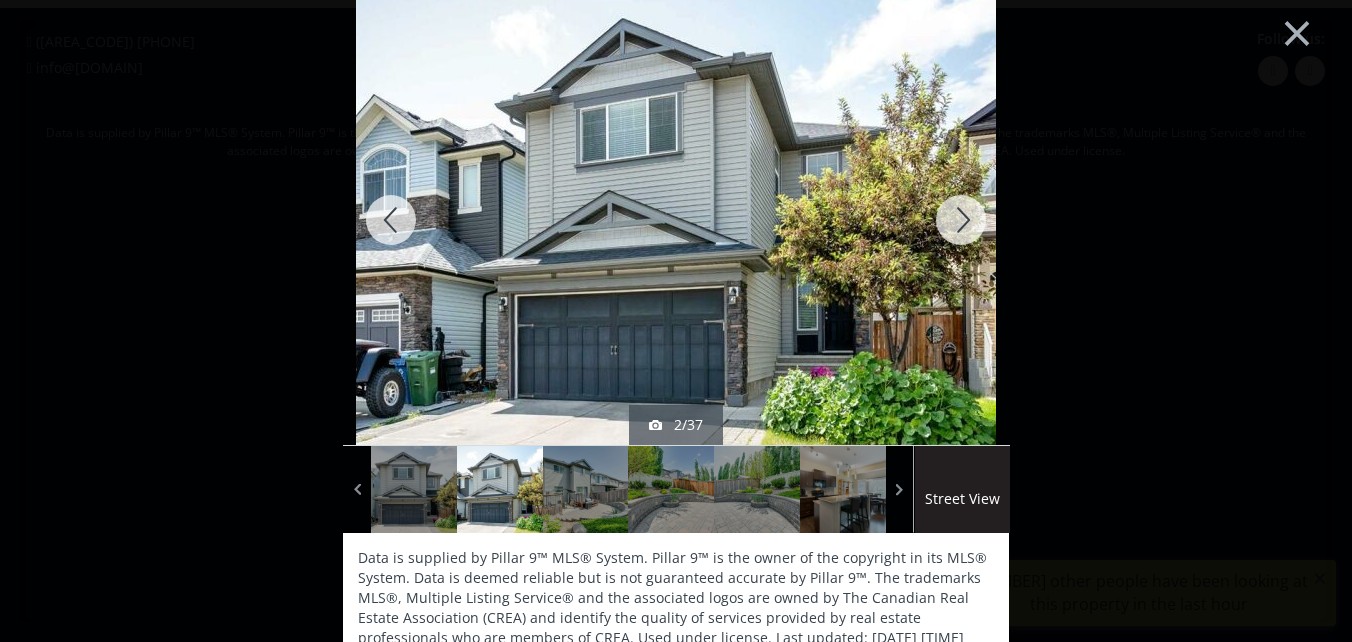 click at bounding box center (961, 220) 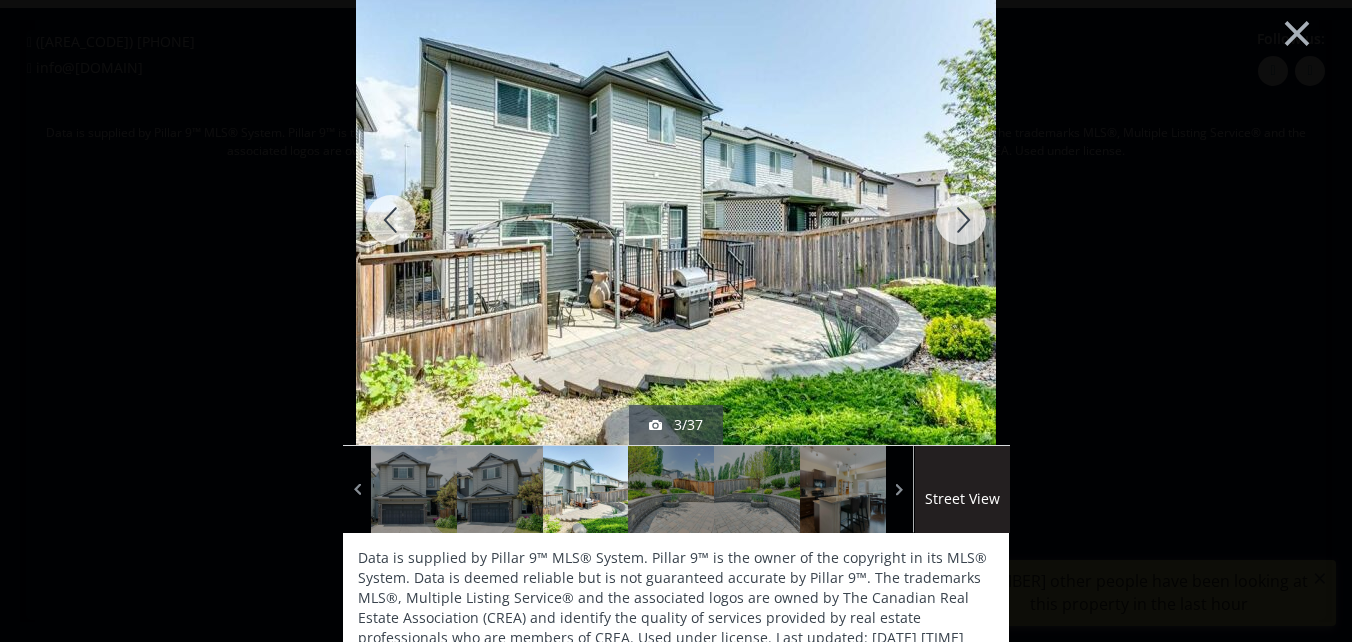 click at bounding box center (961, 220) 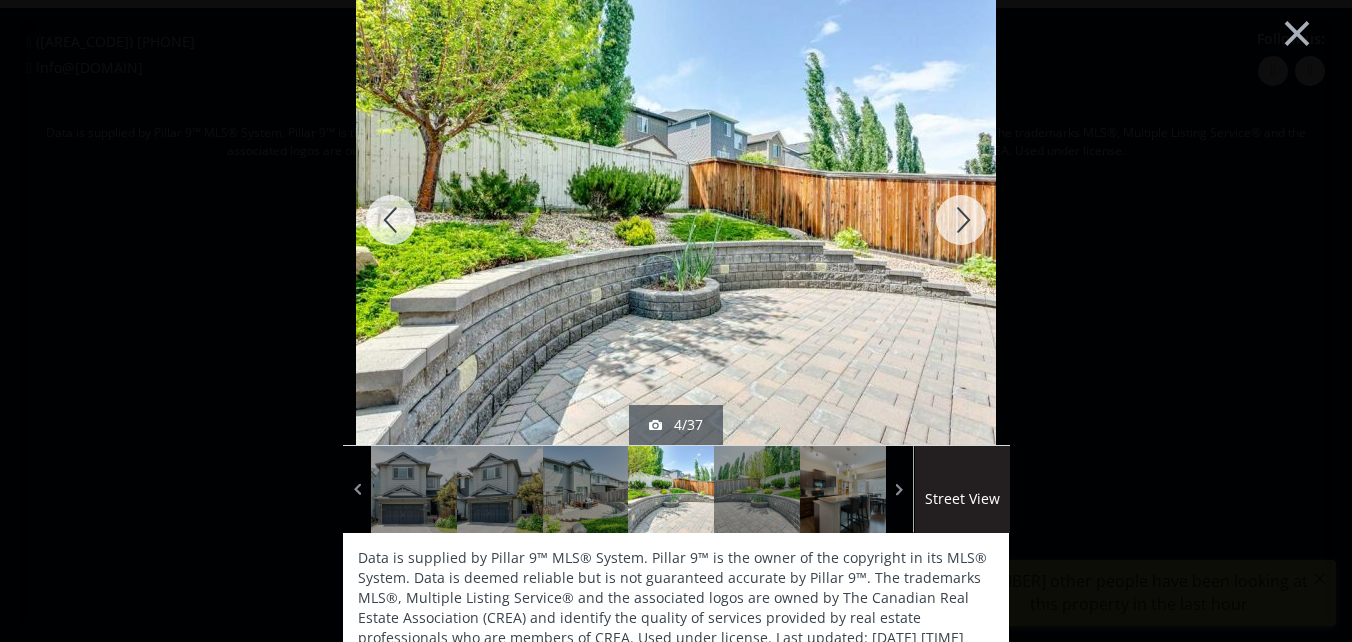 click at bounding box center (961, 220) 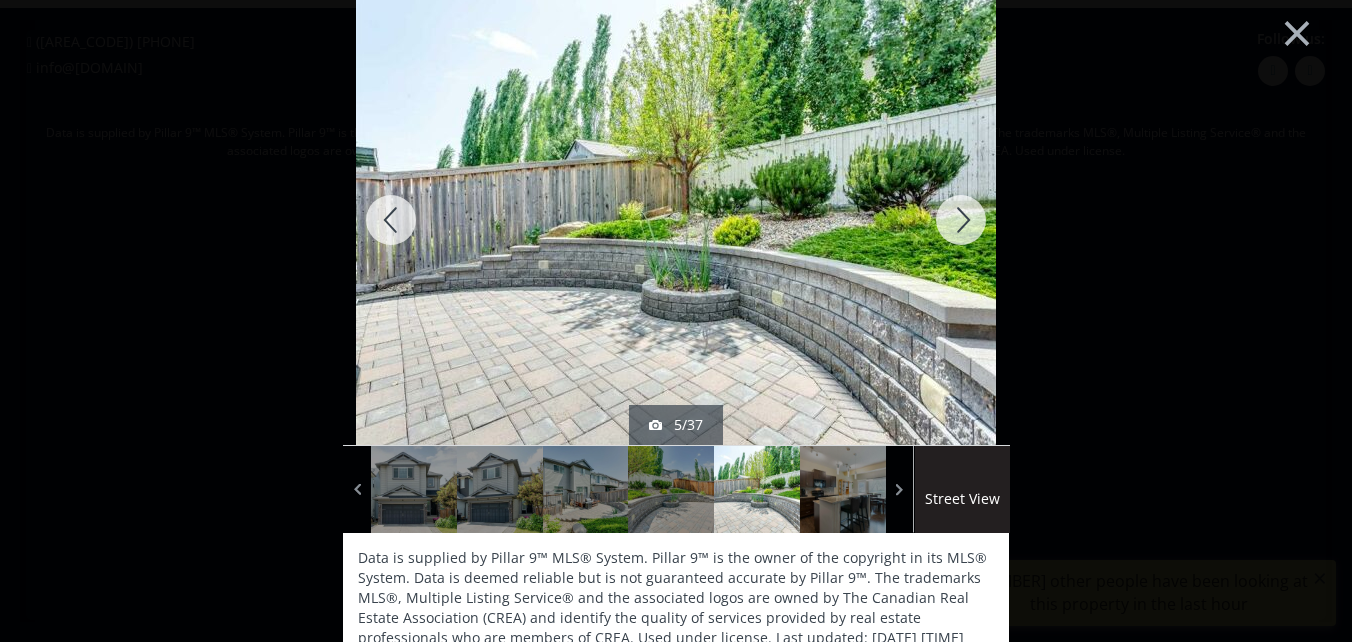 click at bounding box center (961, 220) 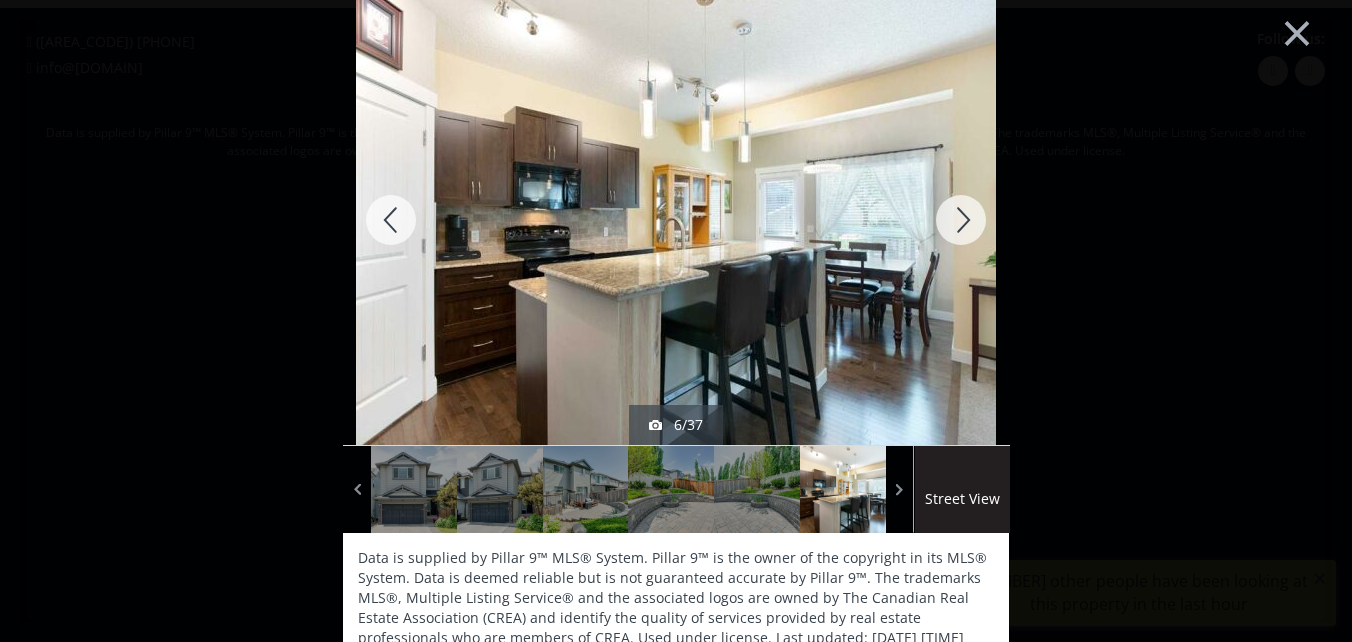 click at bounding box center [961, 220] 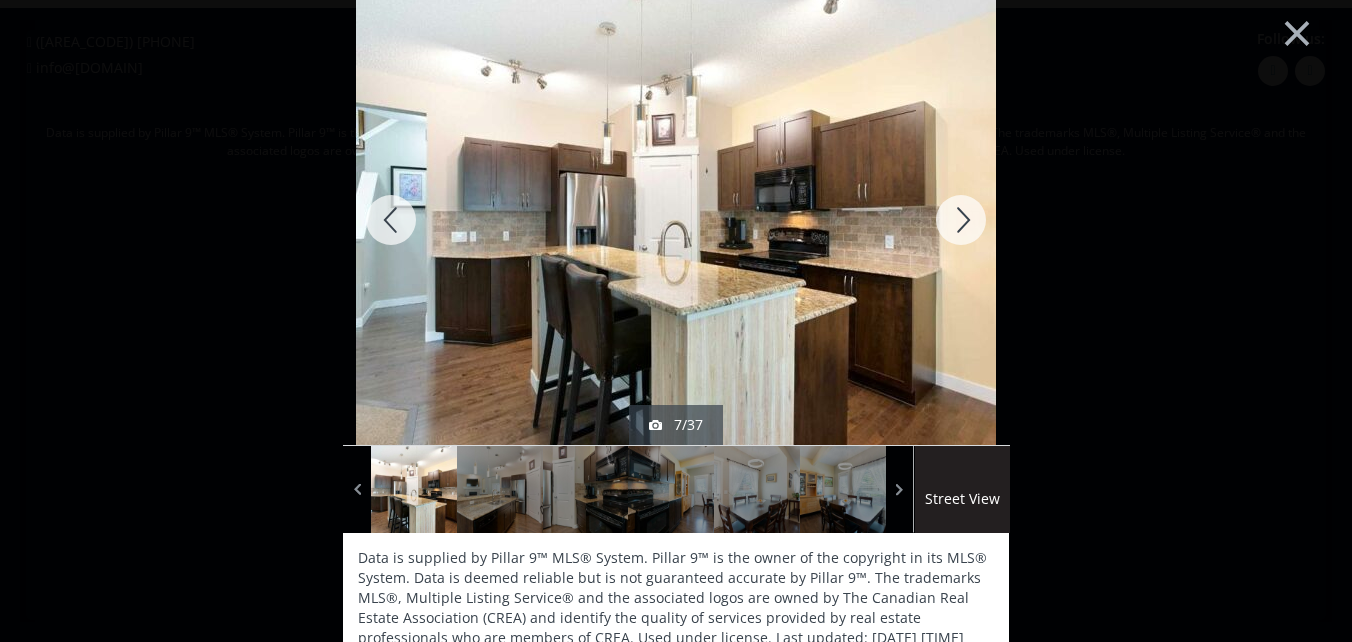 click at bounding box center (961, 220) 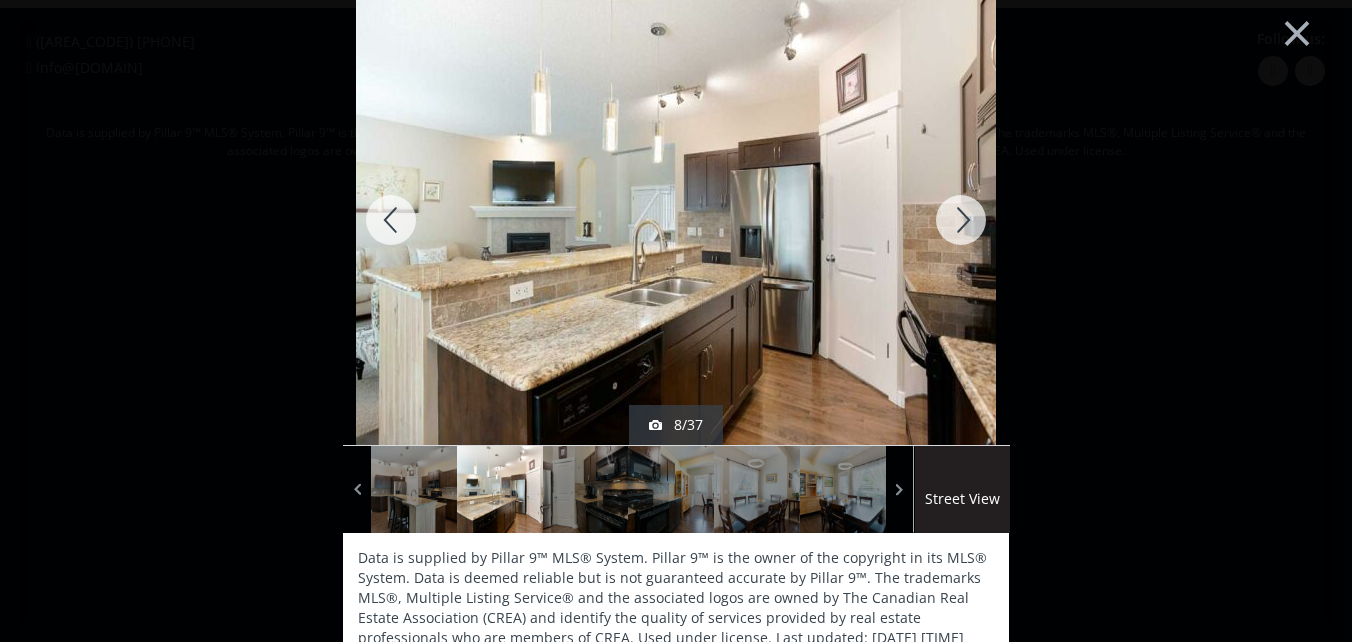 click at bounding box center [961, 220] 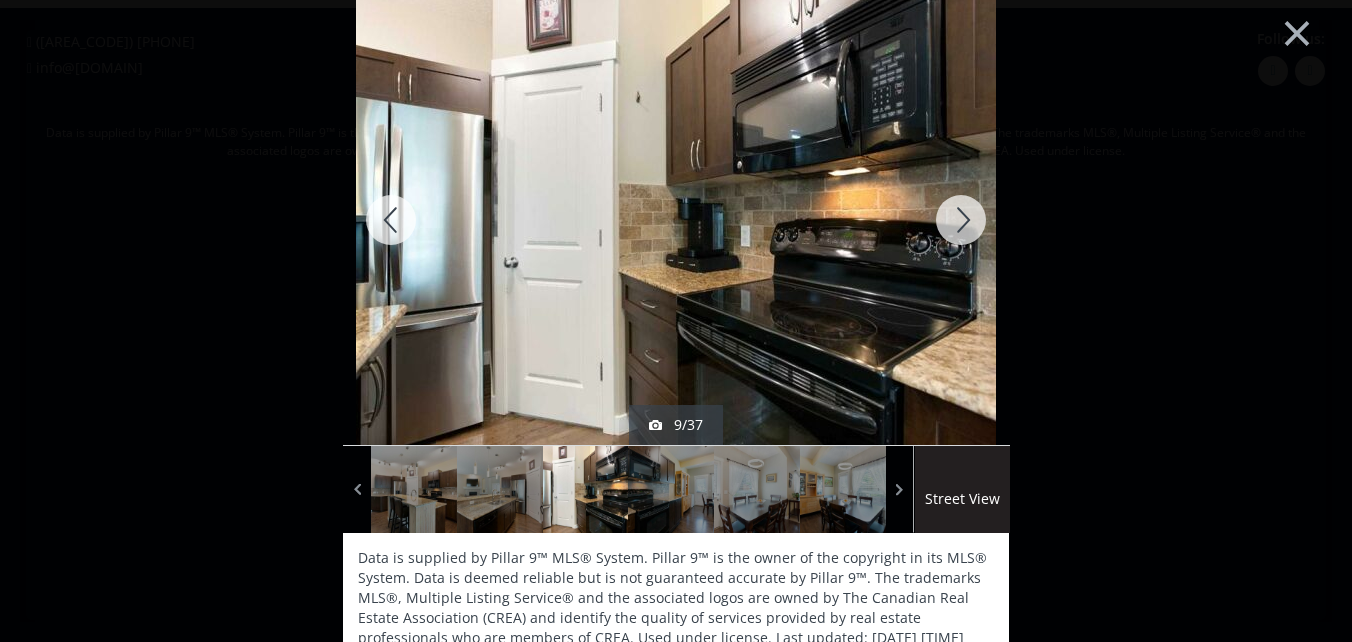 click at bounding box center (961, 220) 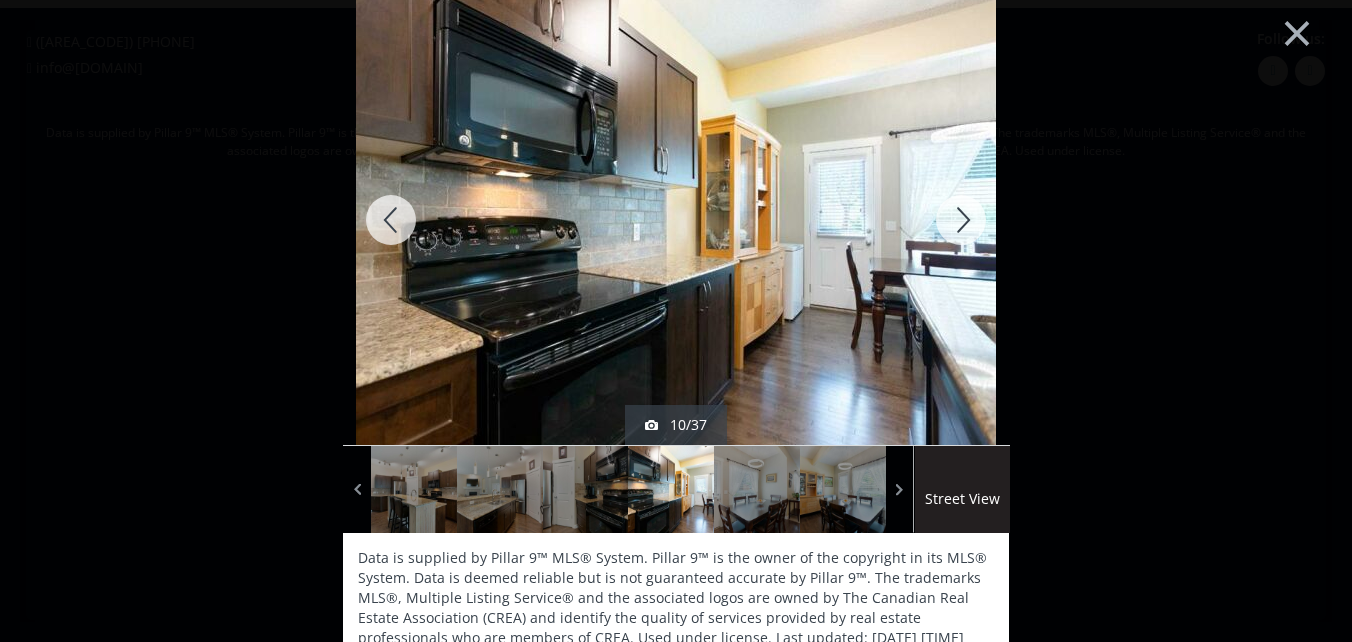 click at bounding box center (961, 220) 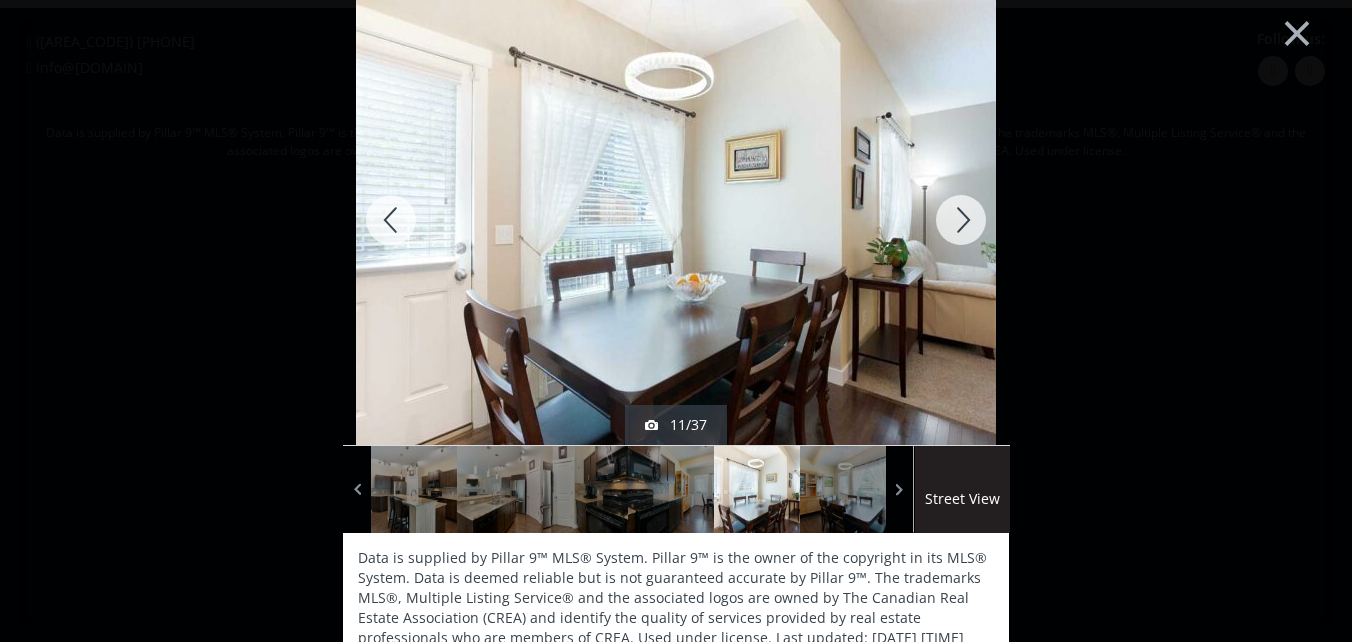 click at bounding box center [961, 220] 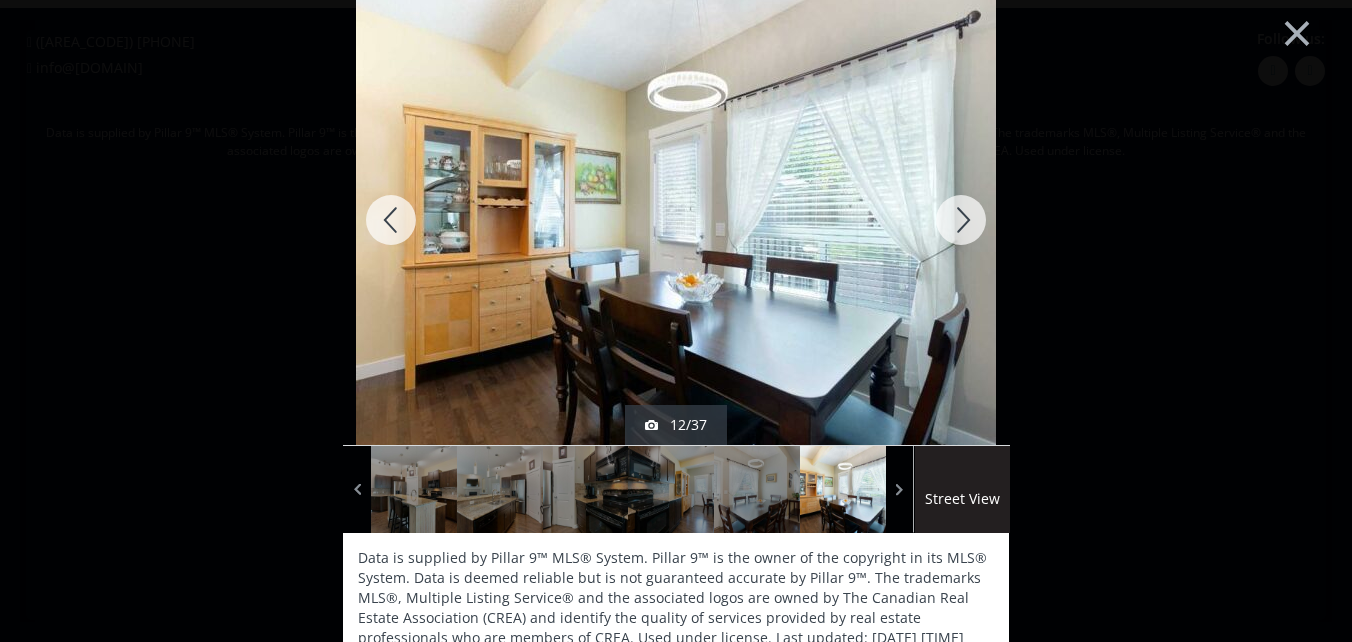 click at bounding box center [961, 220] 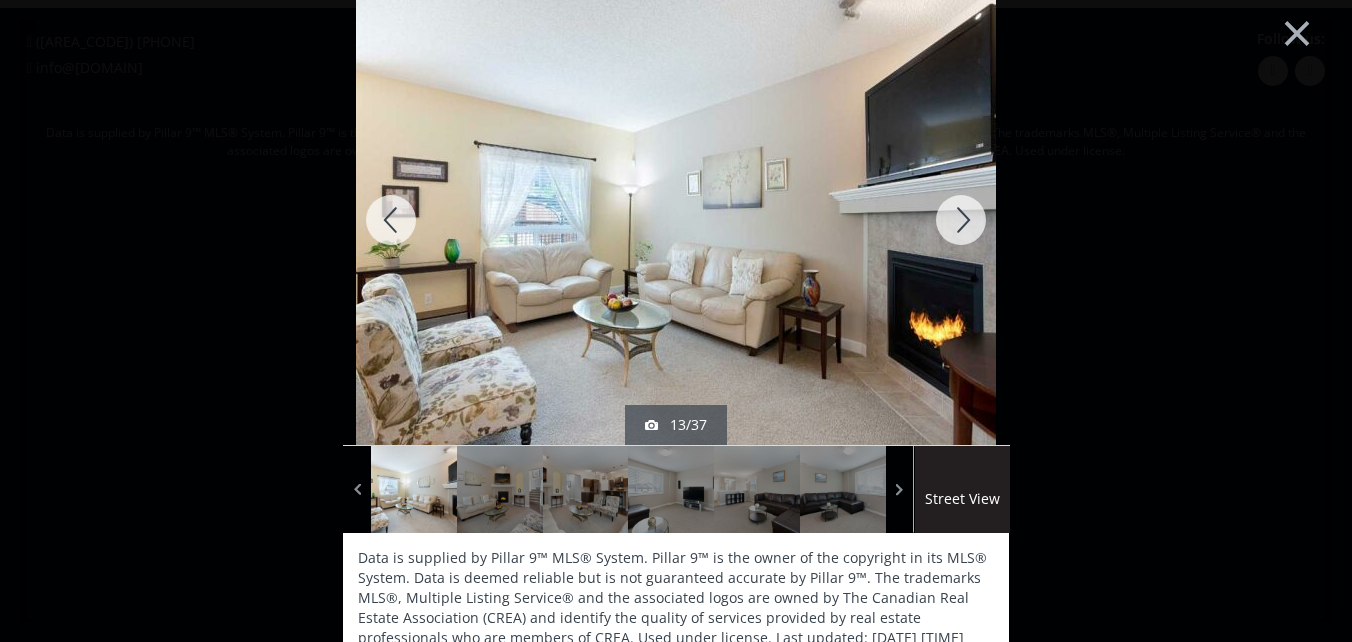 click at bounding box center (961, 220) 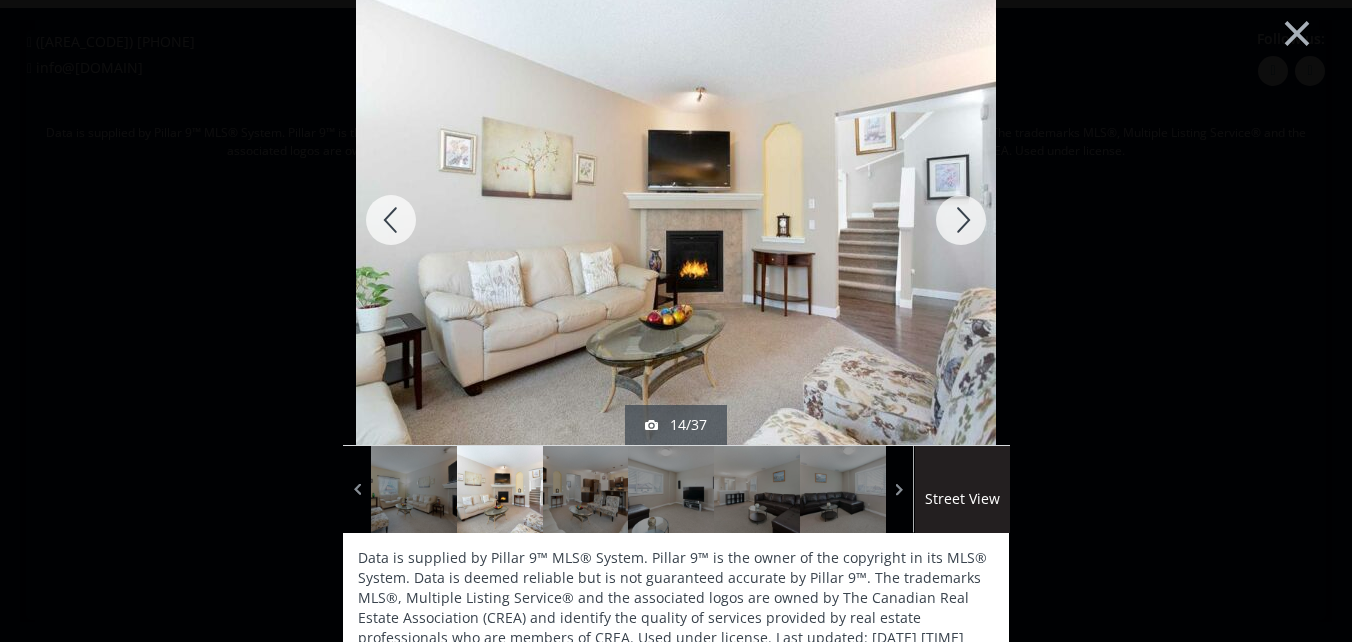 click at bounding box center (961, 220) 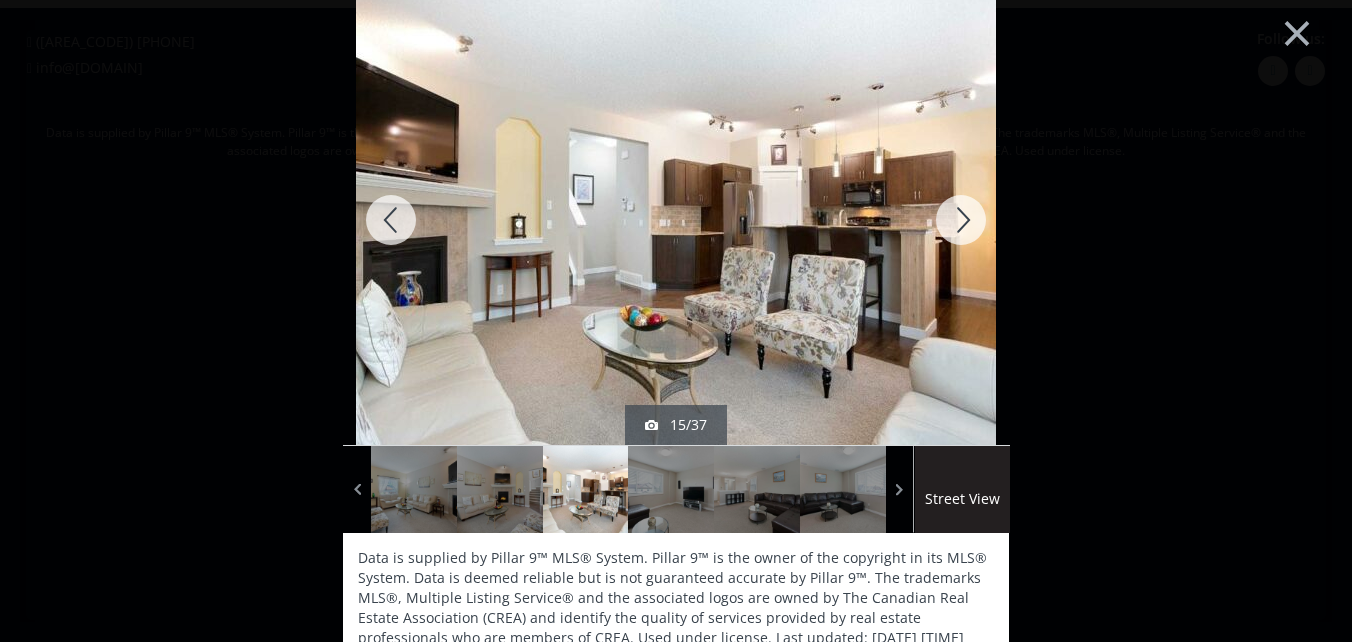click at bounding box center [961, 220] 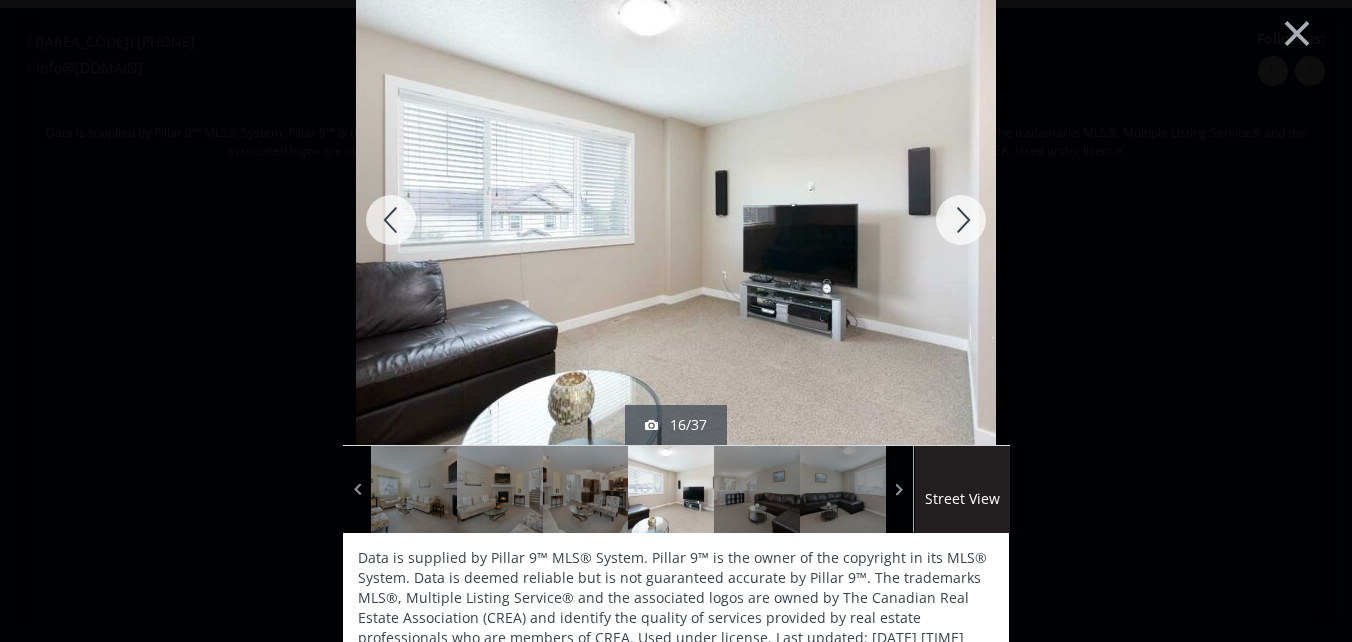 click at bounding box center [961, 220] 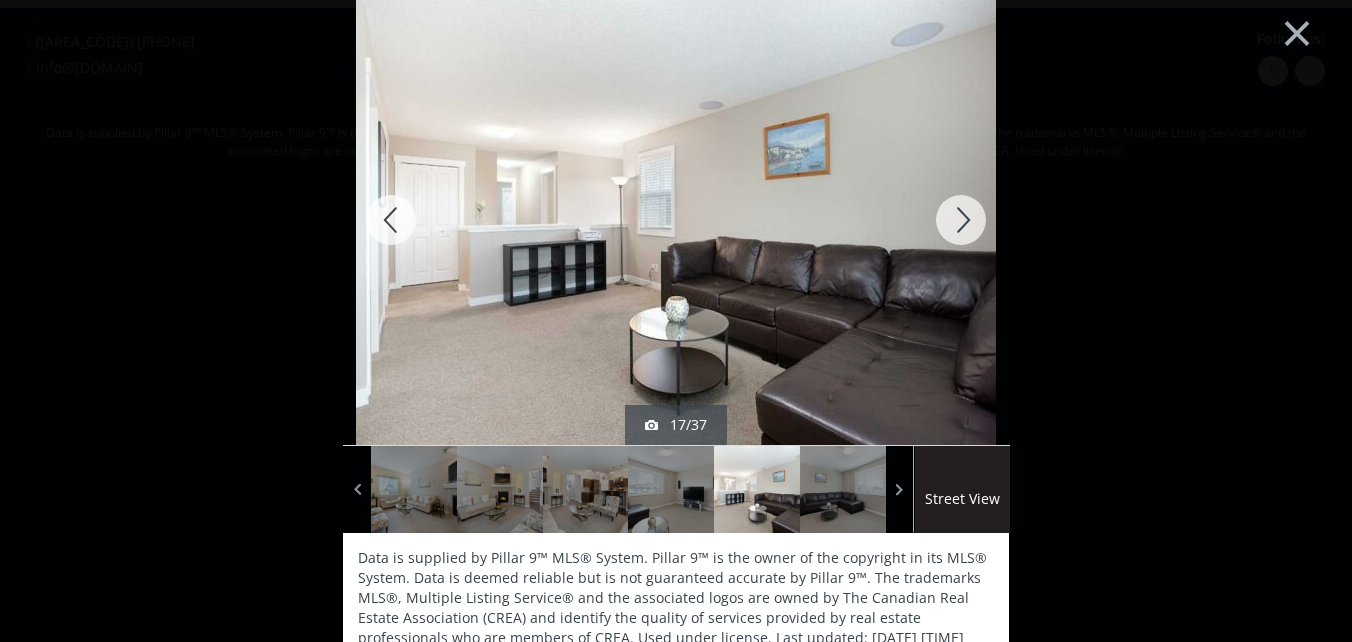 click at bounding box center [961, 220] 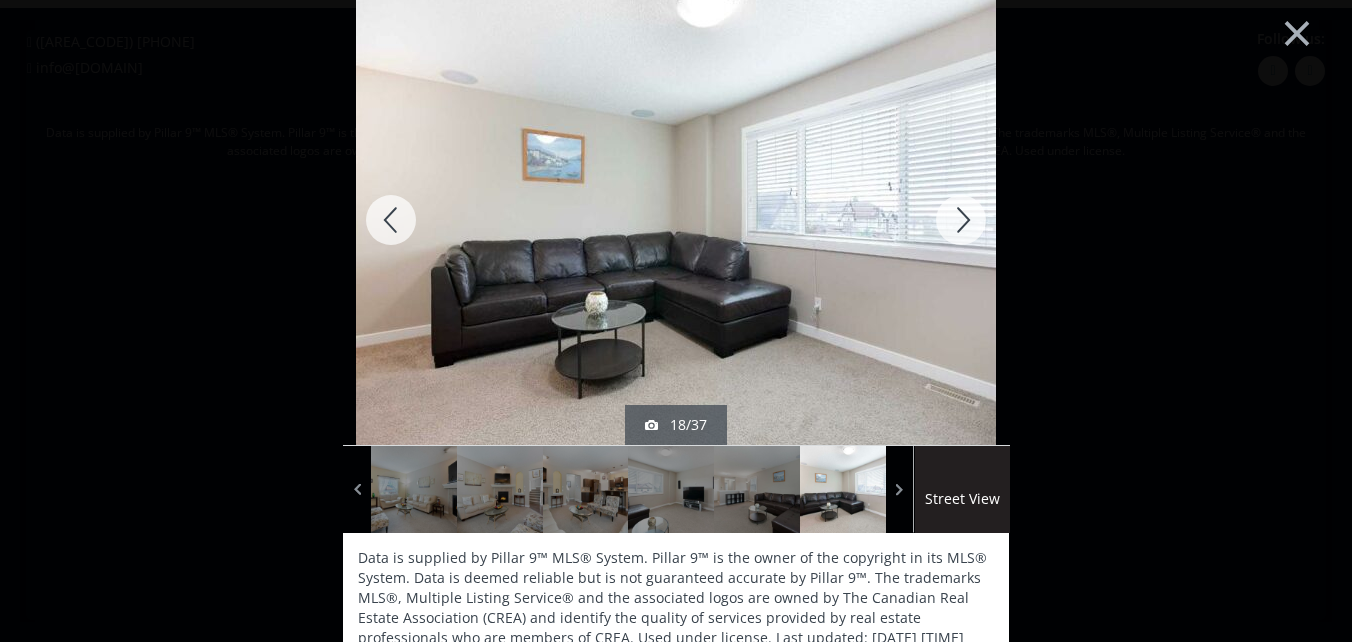 click at bounding box center [961, 220] 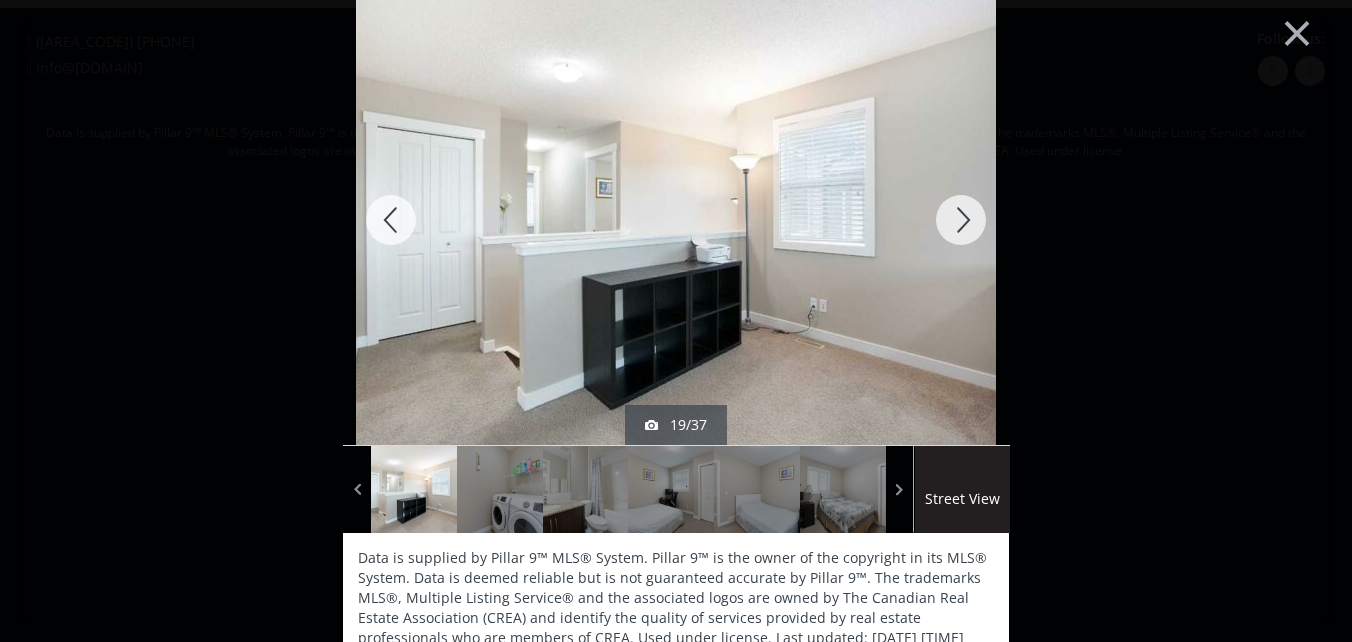 click at bounding box center (961, 220) 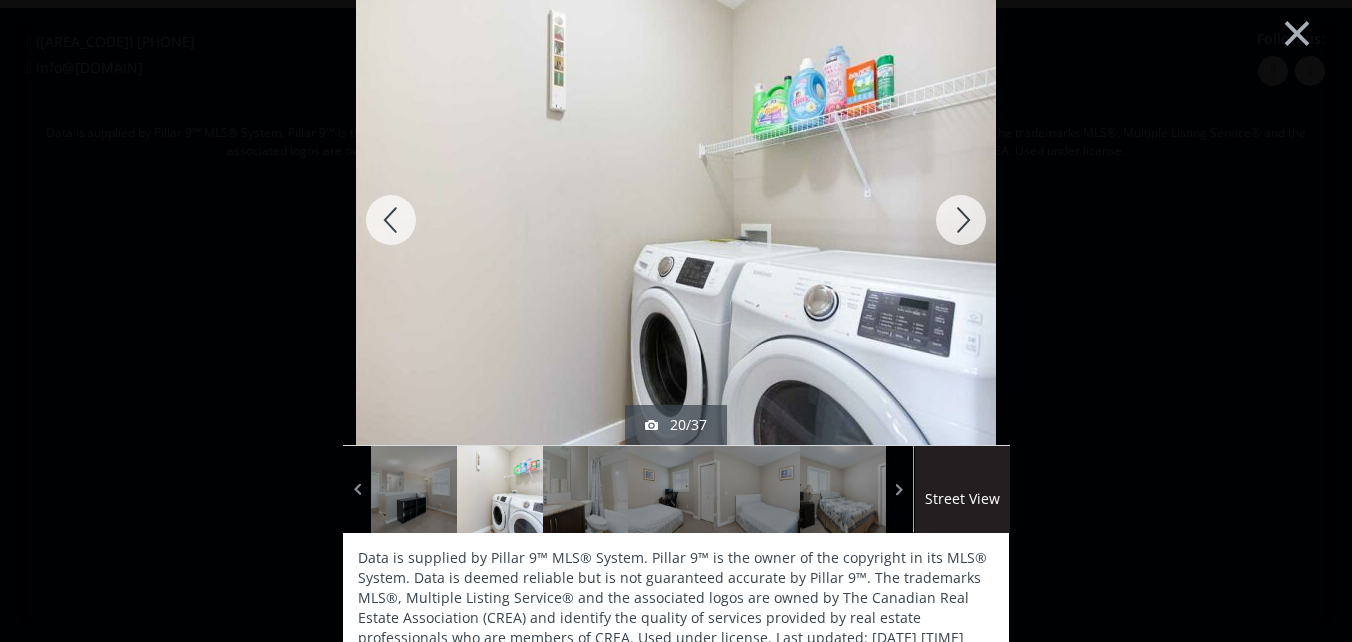 click at bounding box center [961, 220] 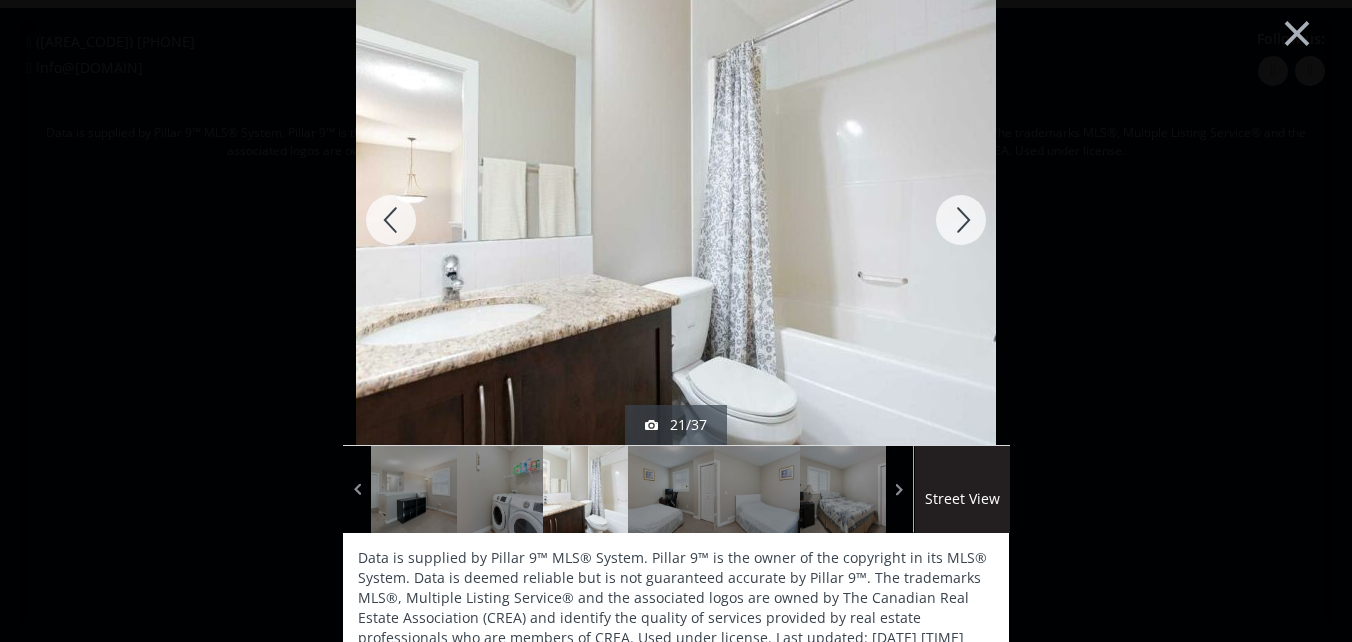 click at bounding box center (961, 220) 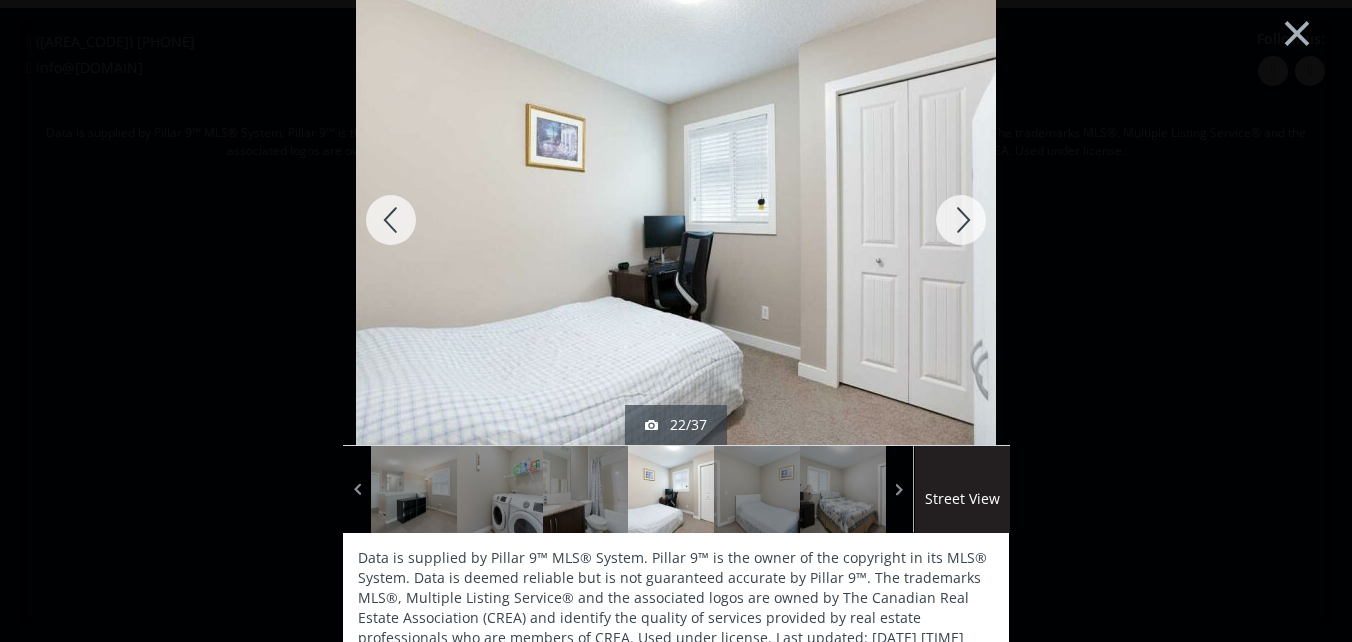 click at bounding box center [961, 220] 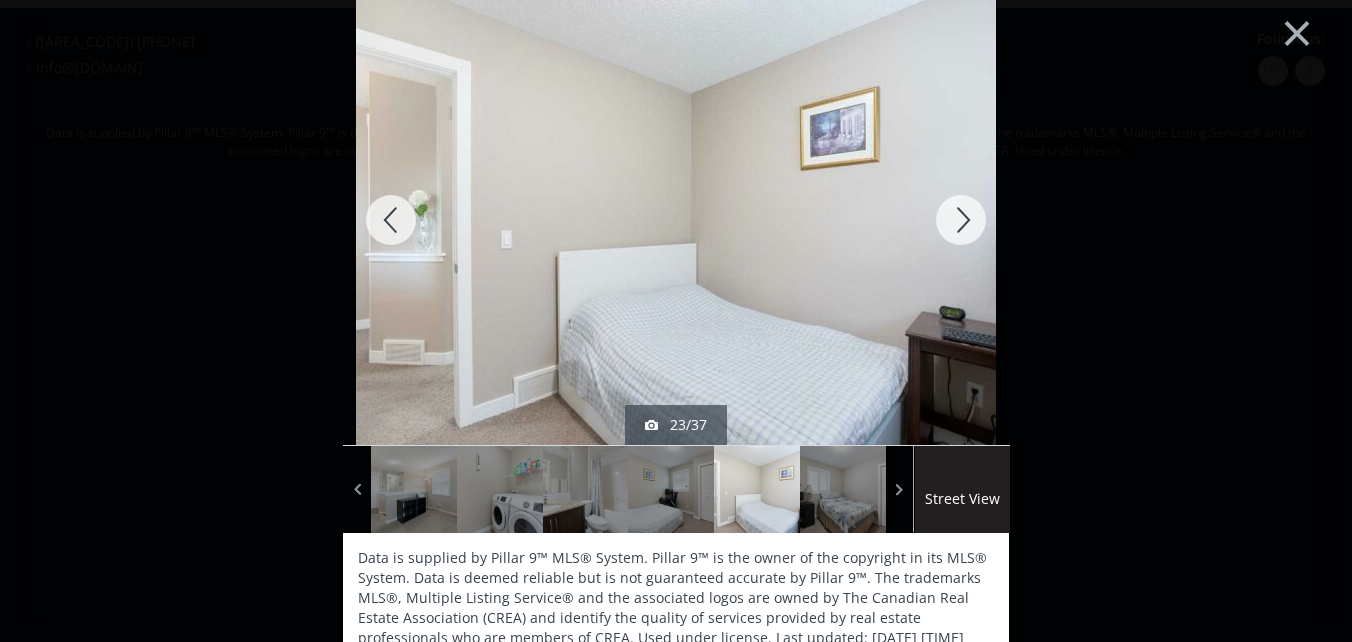 click at bounding box center (961, 220) 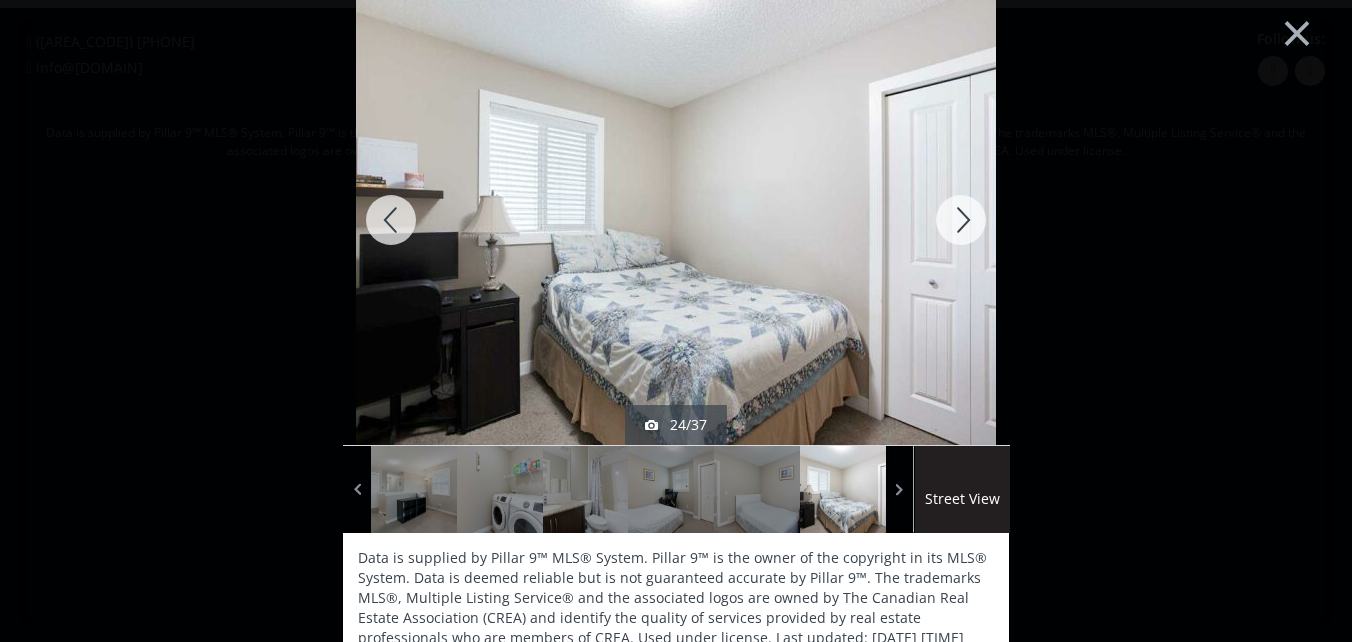 click at bounding box center [961, 220] 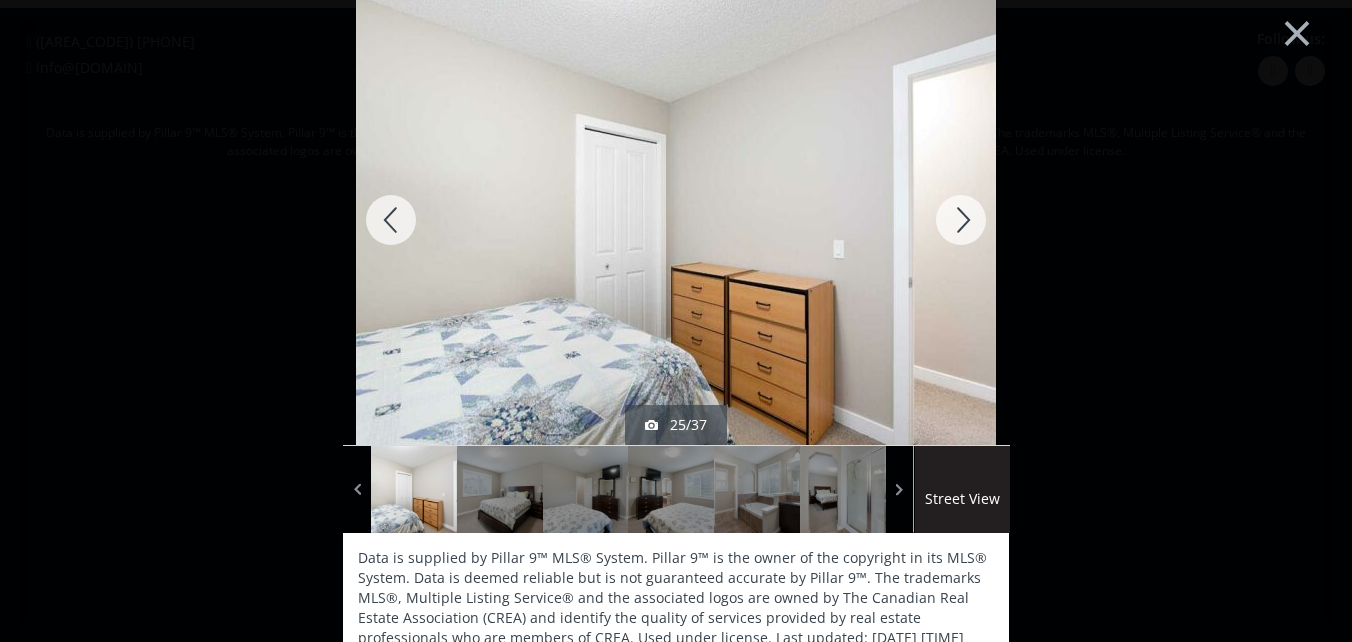 click at bounding box center [961, 220] 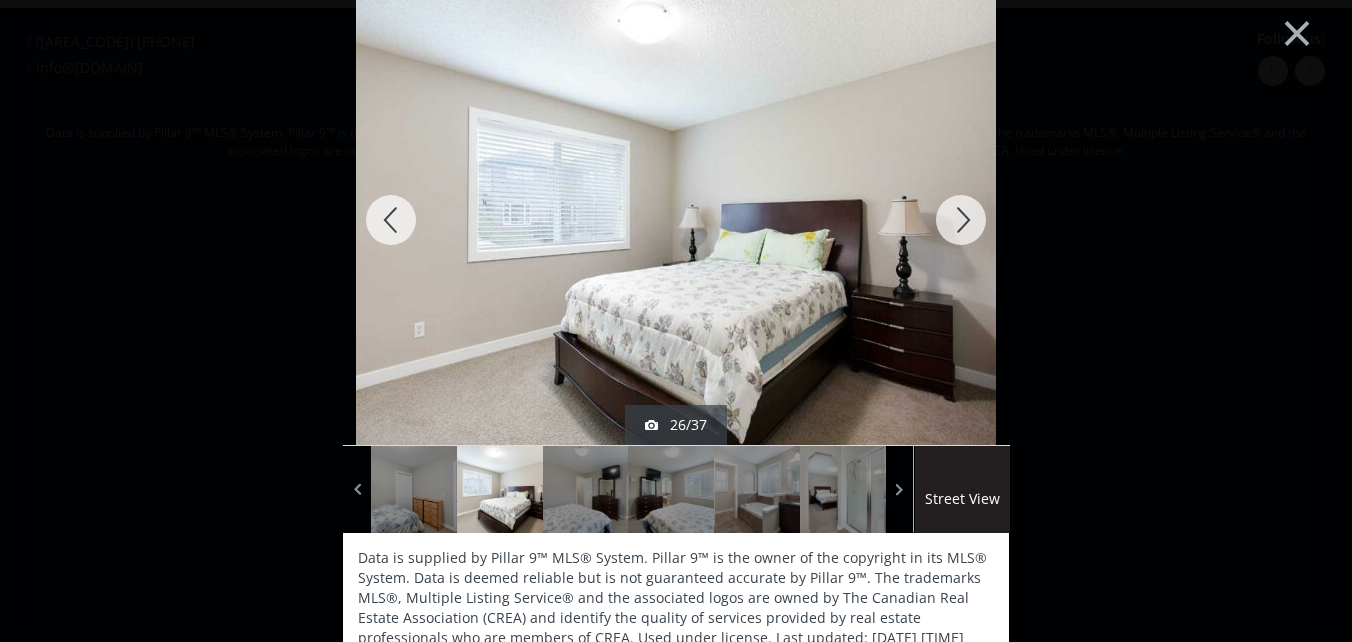 click at bounding box center [961, 220] 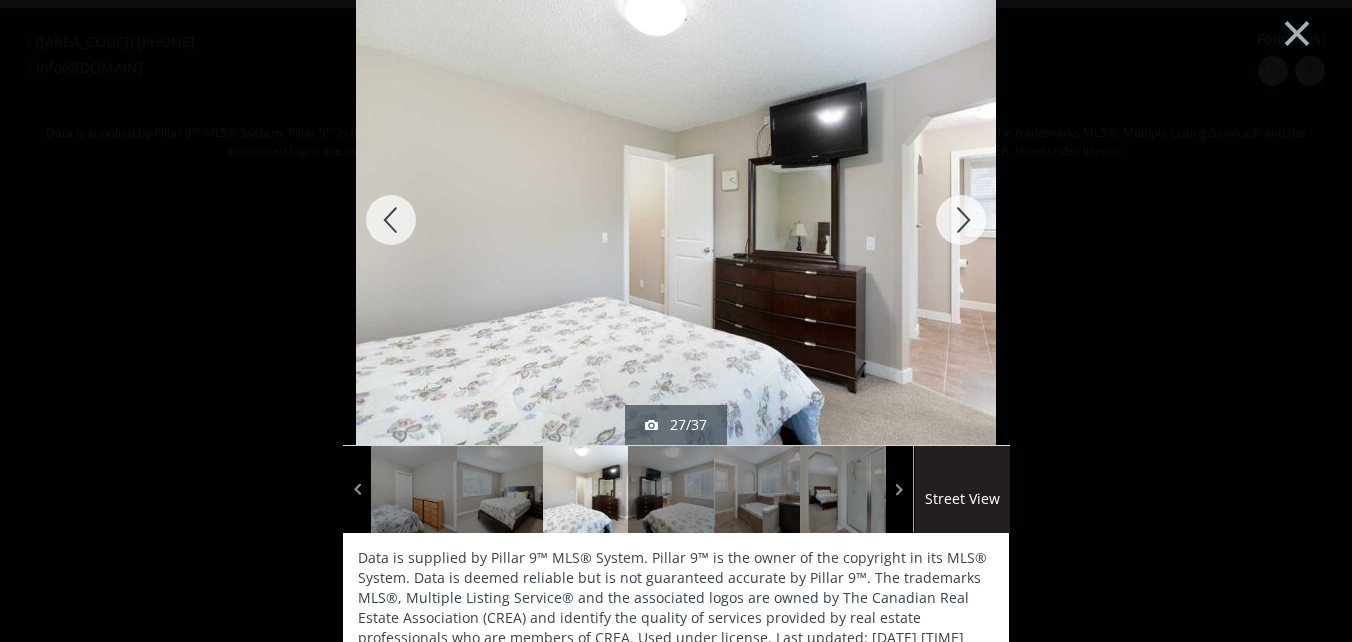 click at bounding box center [961, 220] 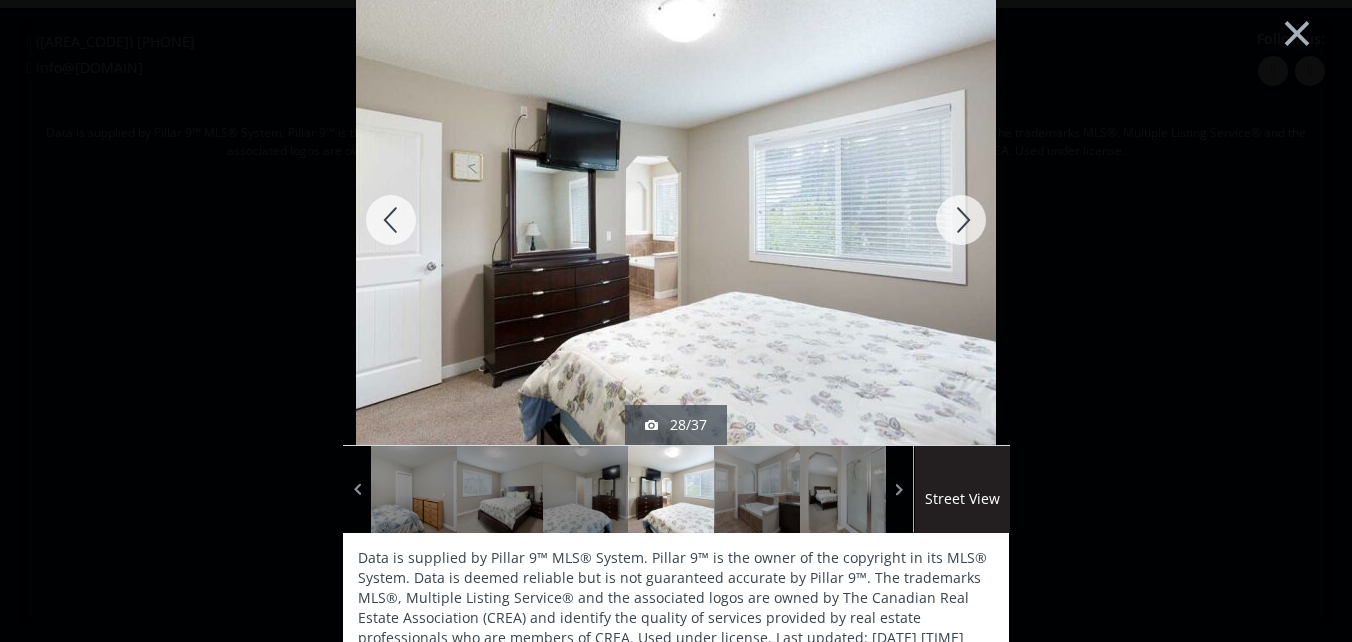 click at bounding box center [961, 220] 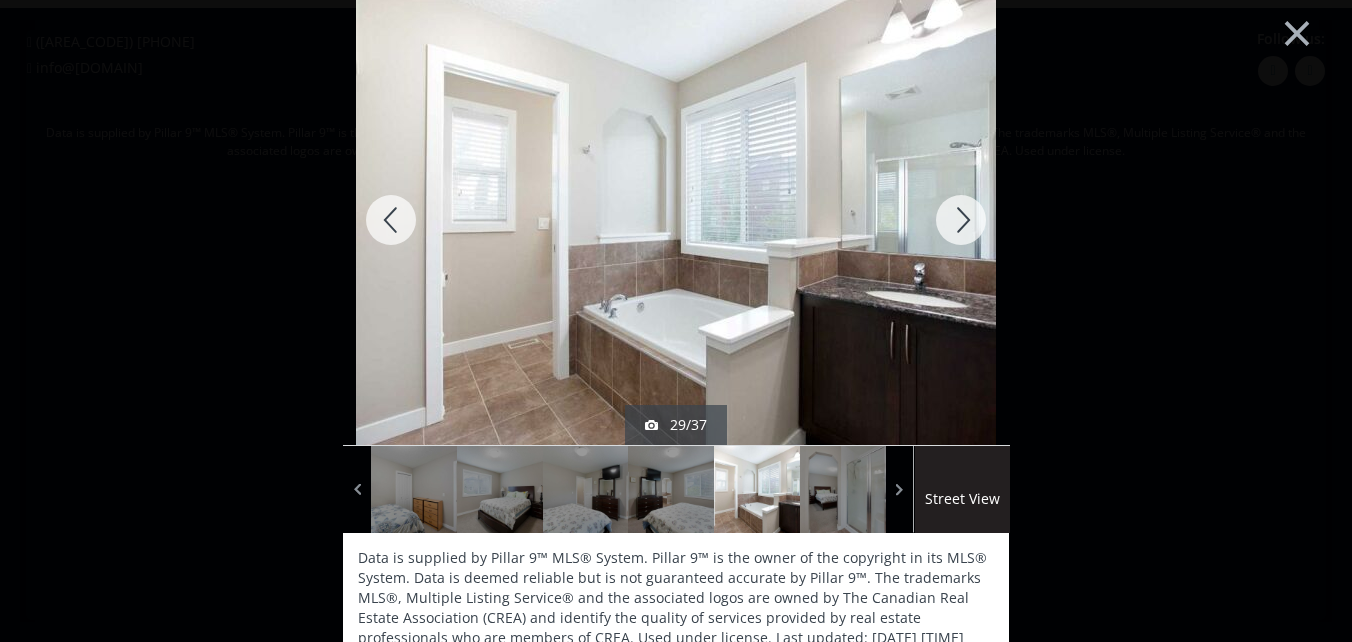click at bounding box center (961, 220) 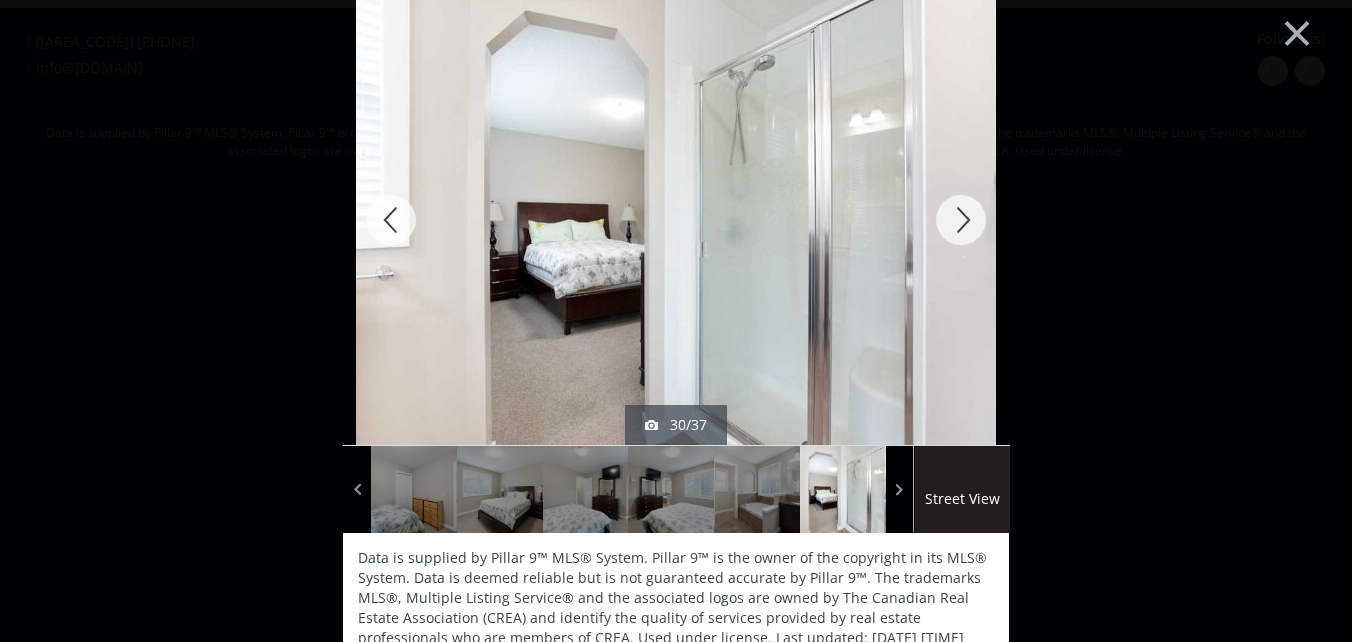 click at bounding box center (961, 220) 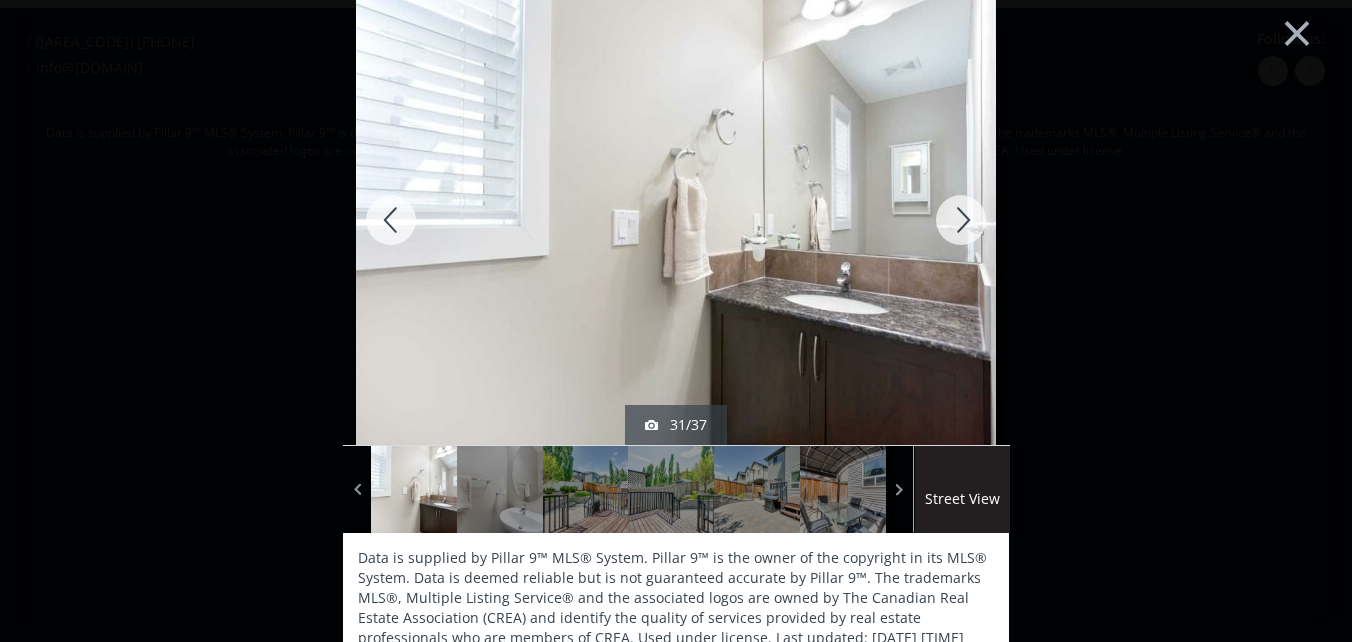 click at bounding box center (961, 220) 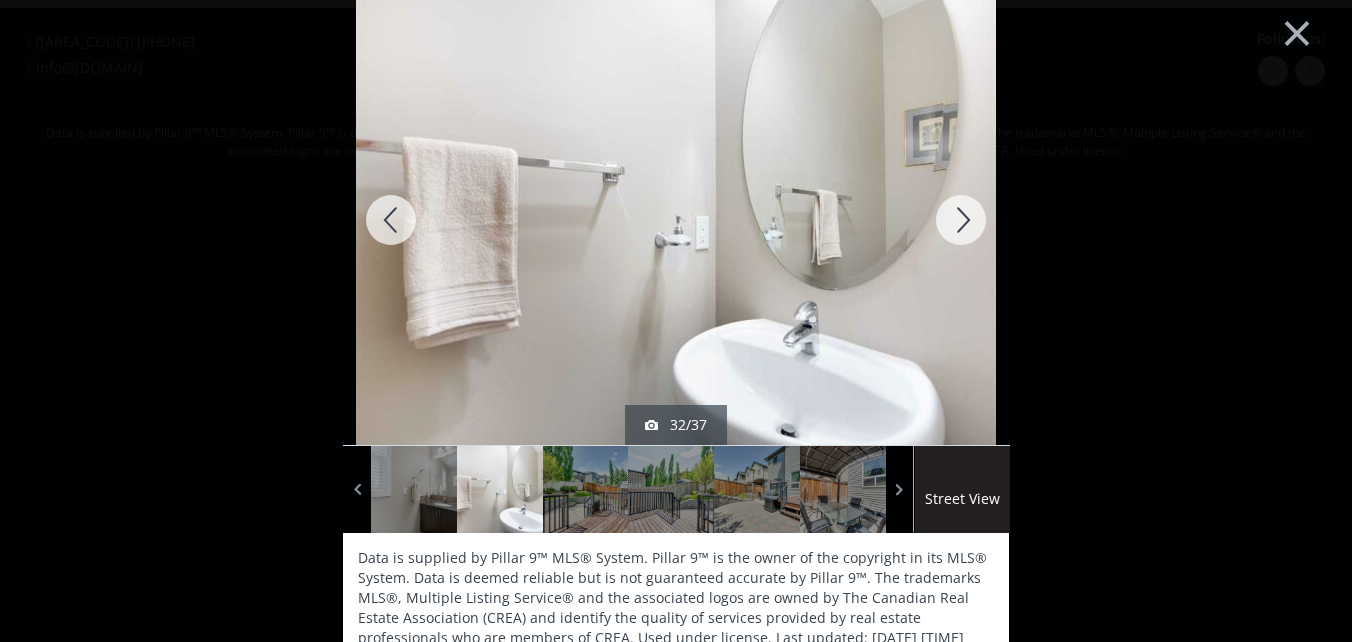 click at bounding box center (961, 220) 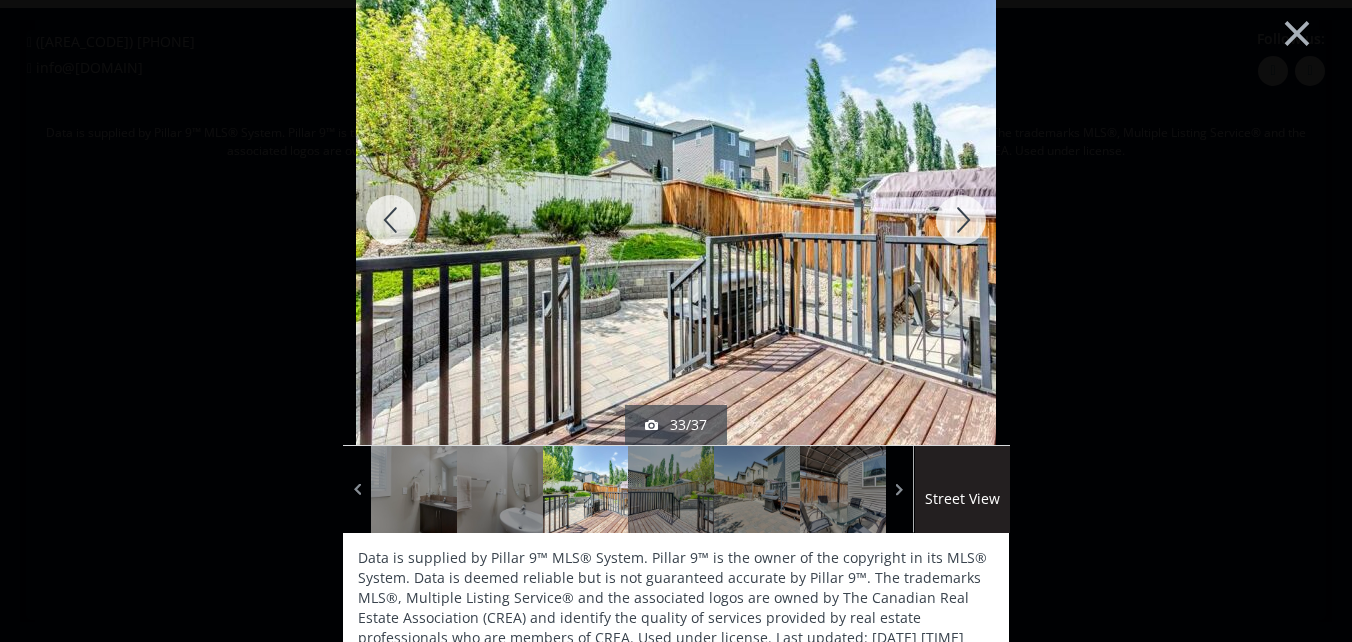 click at bounding box center (961, 220) 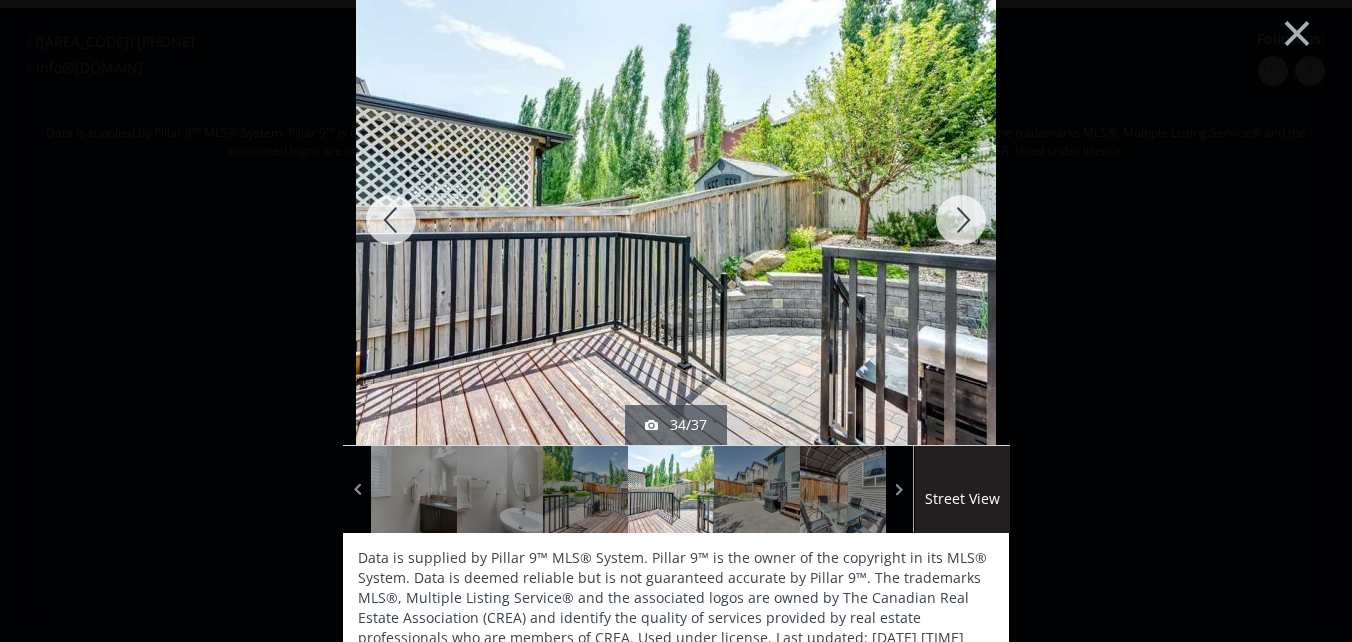click at bounding box center (961, 220) 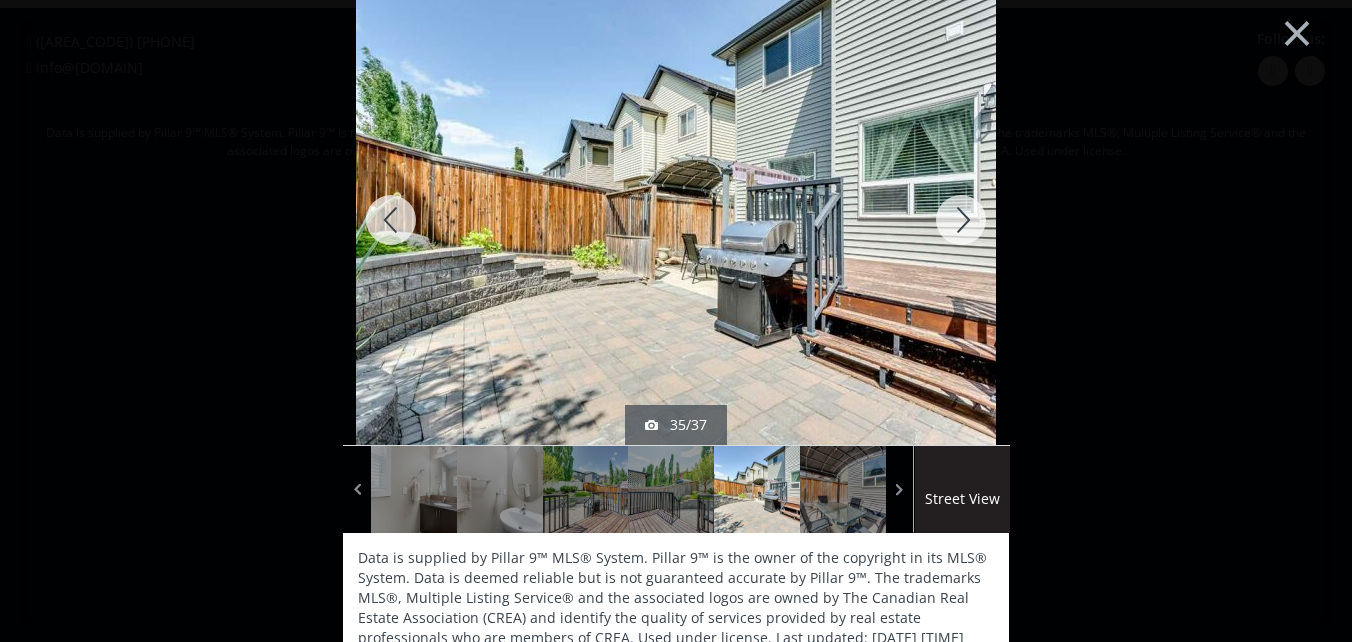 click at bounding box center [961, 220] 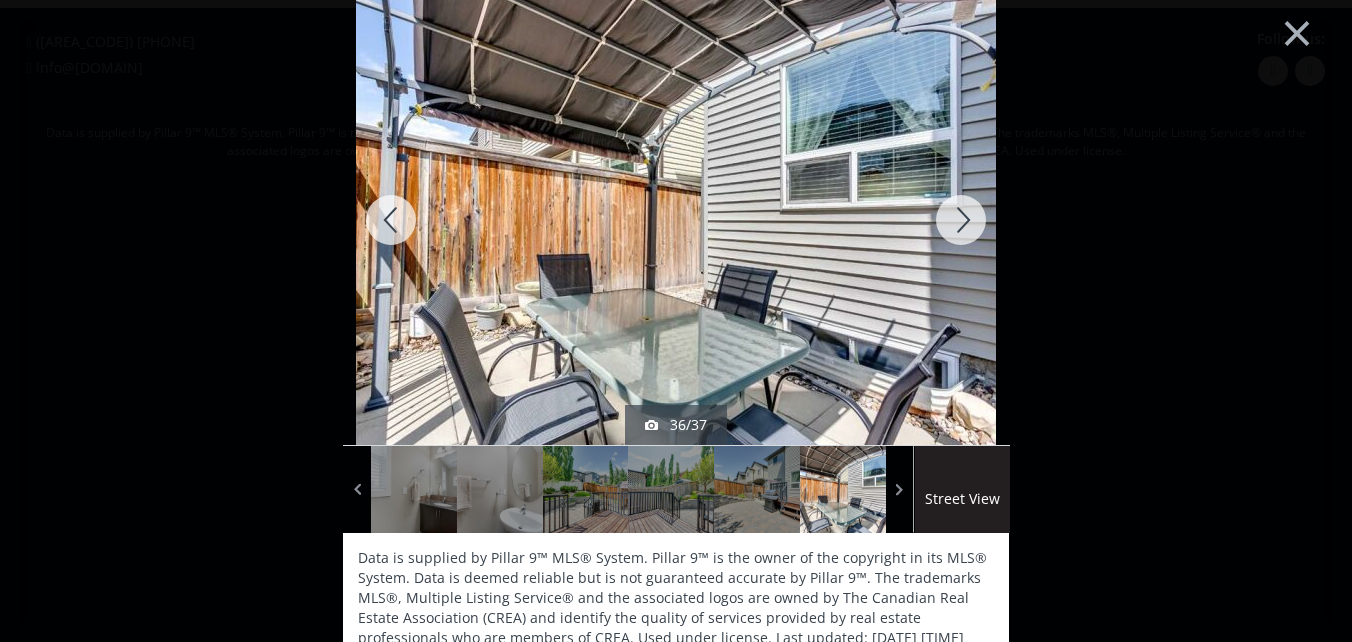 click at bounding box center (961, 220) 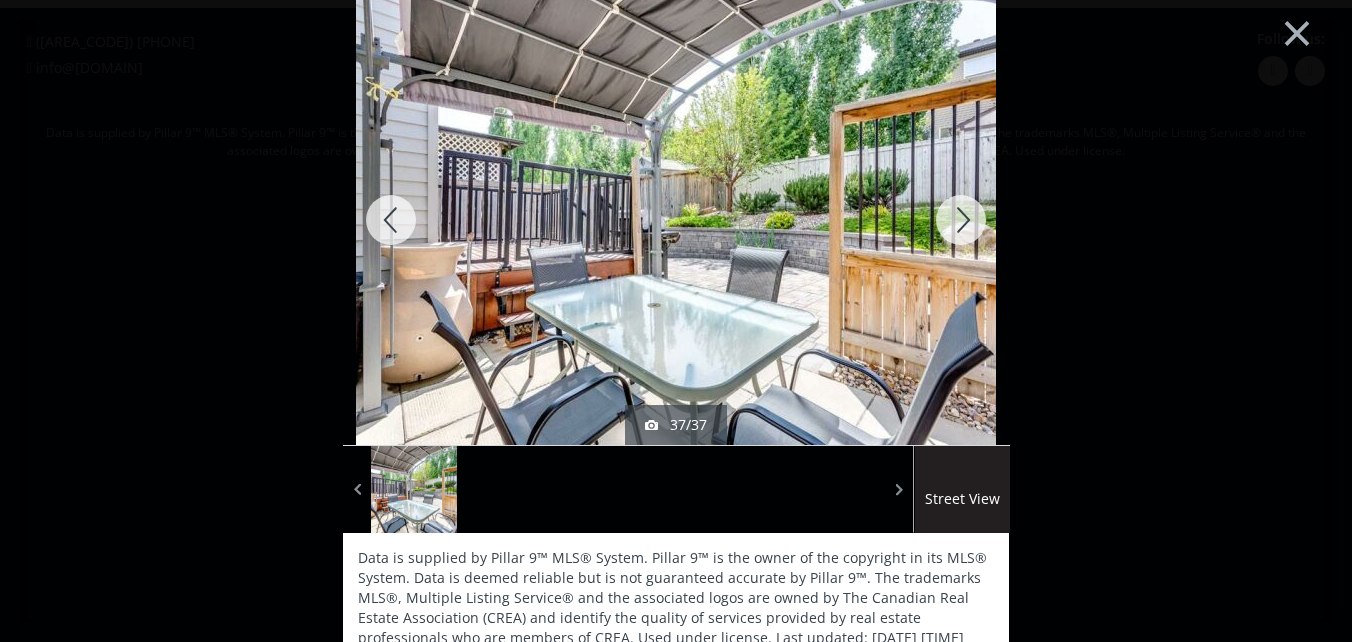 click at bounding box center (961, 220) 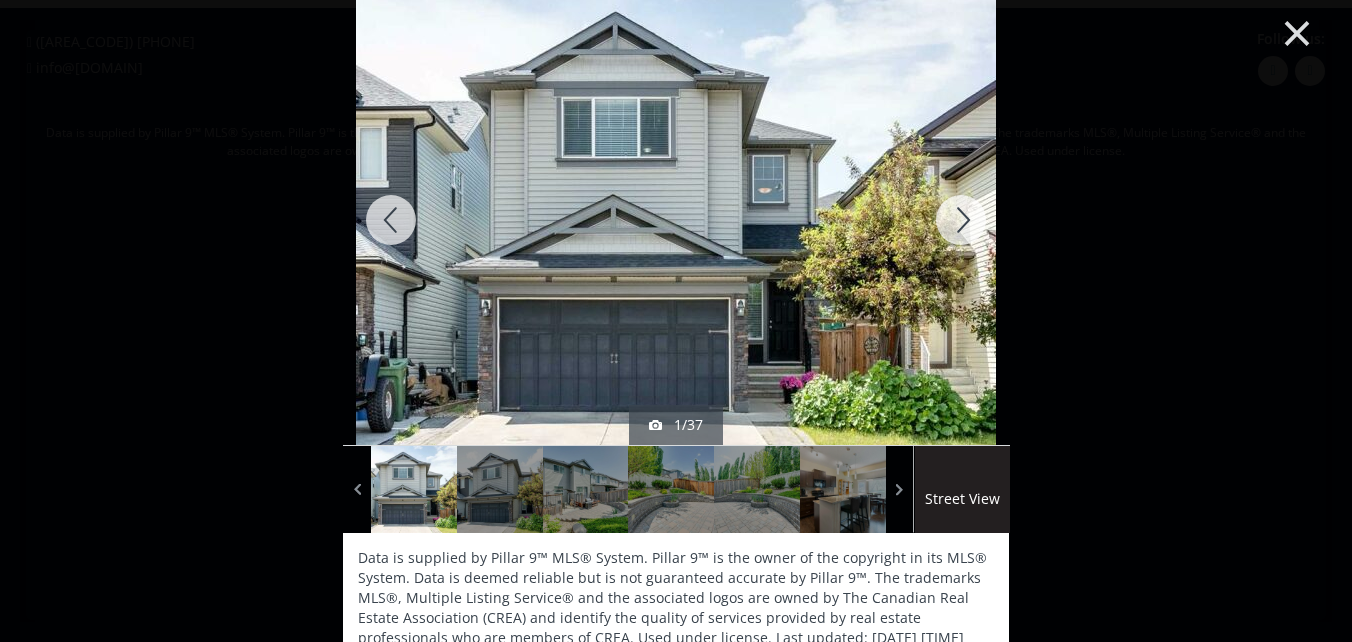 click on "×" at bounding box center [1297, 31] 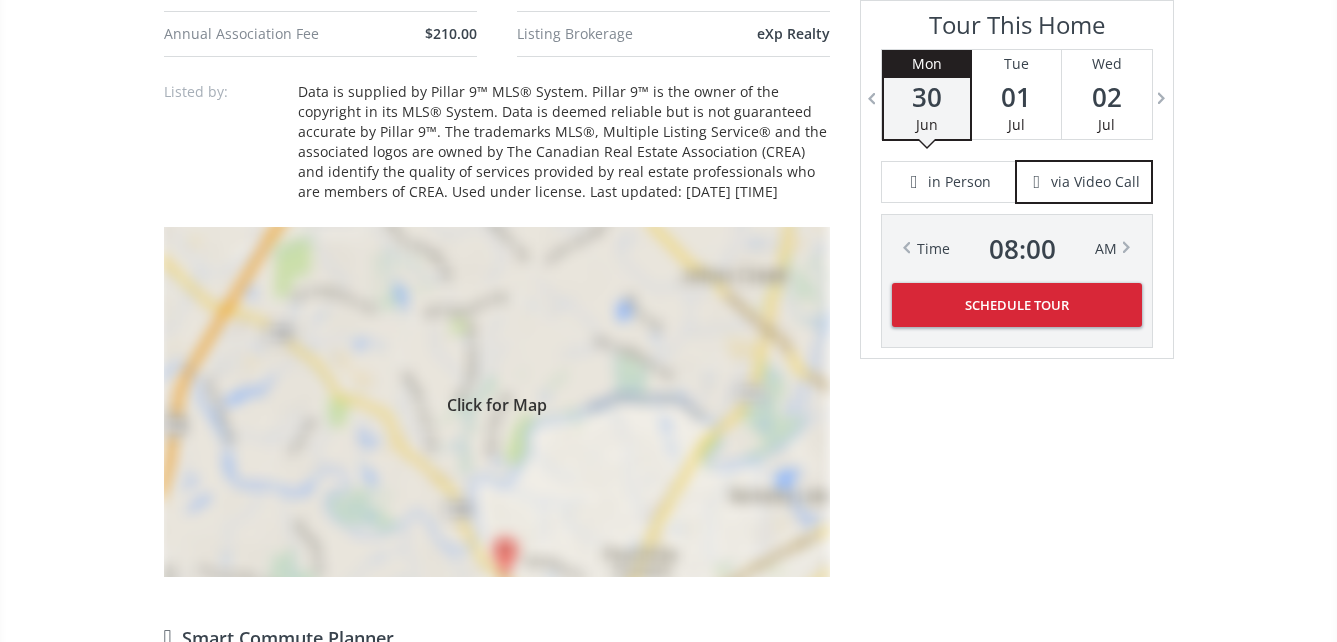 scroll, scrollTop: 1600, scrollLeft: 0, axis: vertical 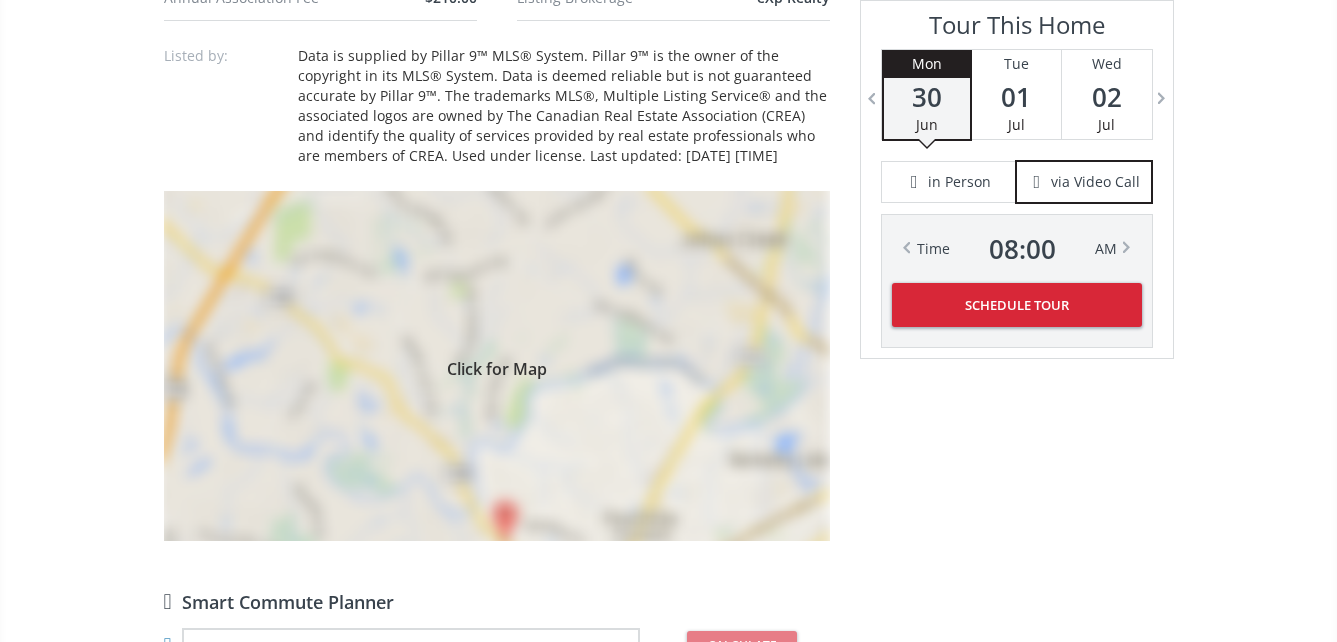click on "Click for Map" at bounding box center (497, 366) 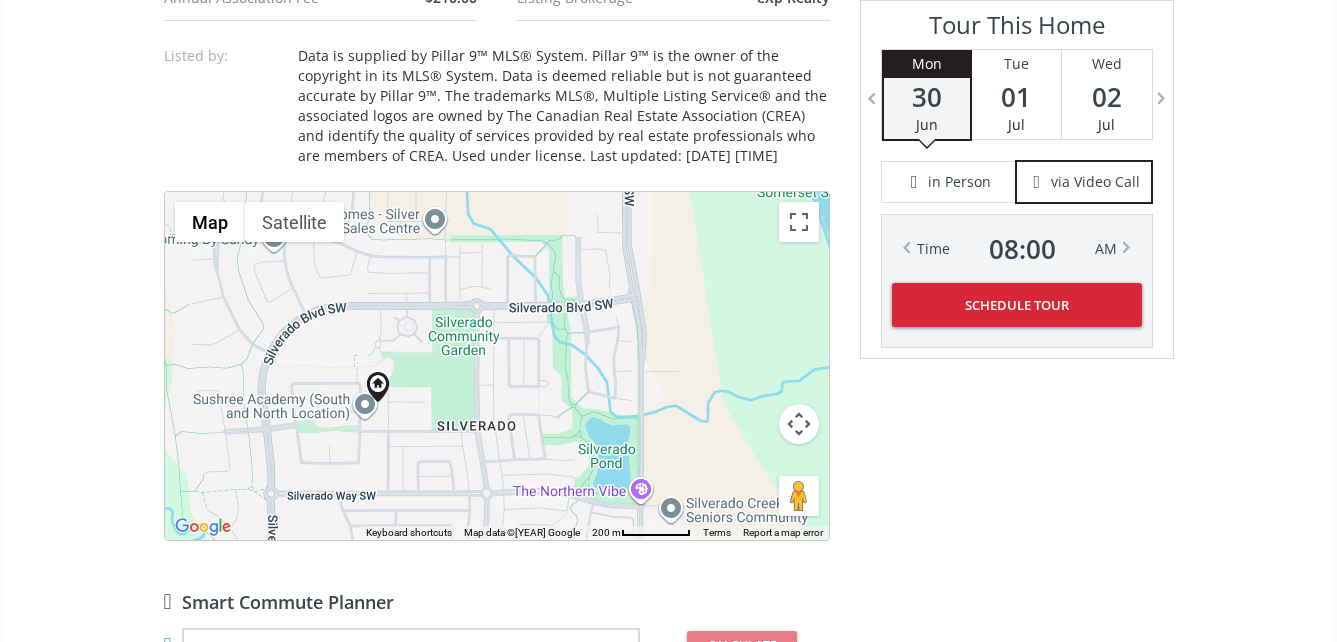 drag, startPoint x: 545, startPoint y: 391, endPoint x: 425, endPoint y: 431, distance: 126.491104 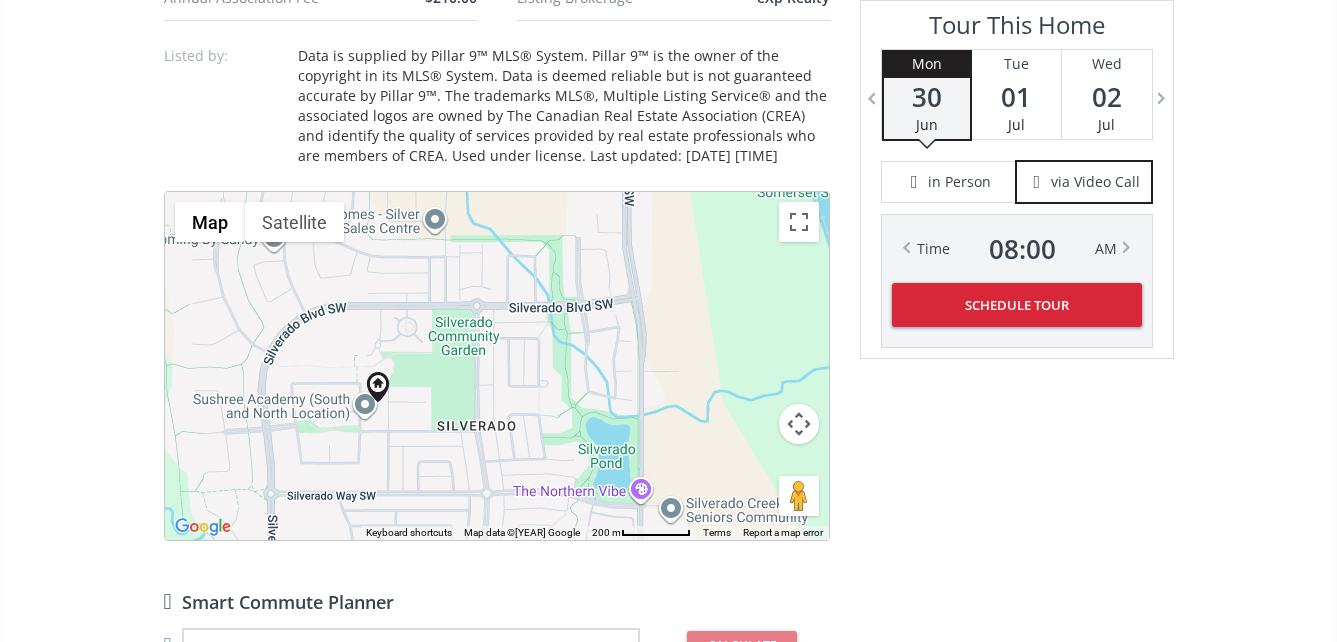 click on "To navigate, press the arrow keys." at bounding box center (497, 366) 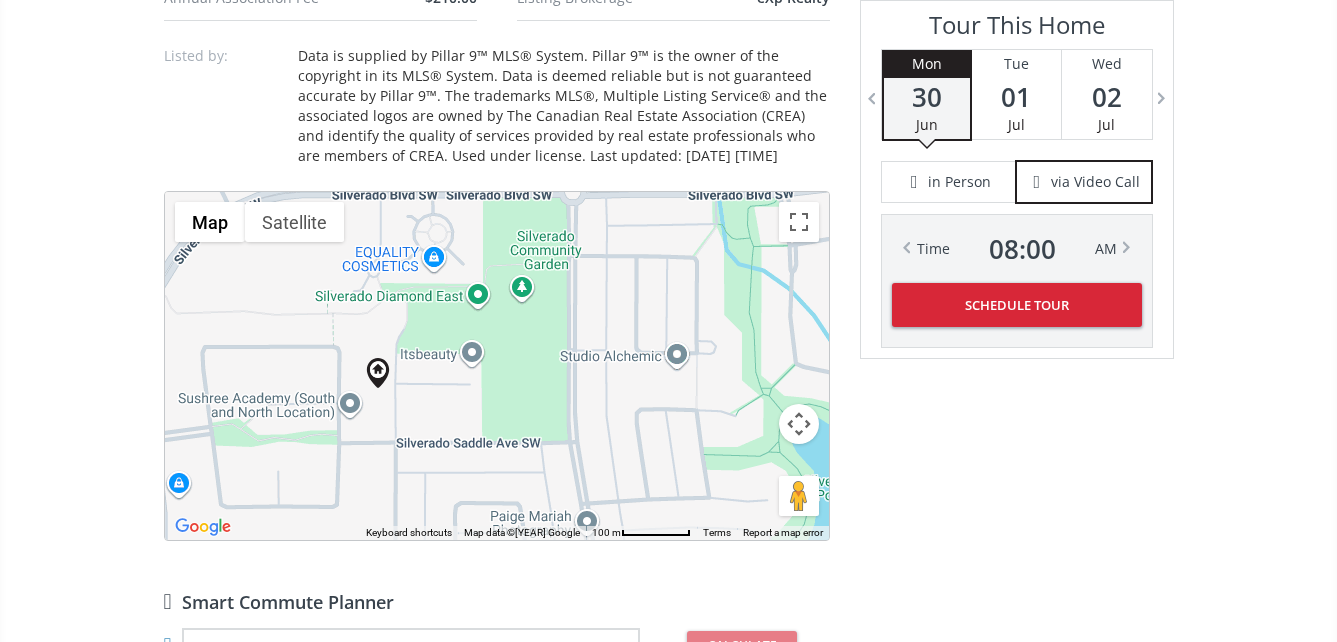 click on "To navigate, press the arrow keys." at bounding box center (497, 366) 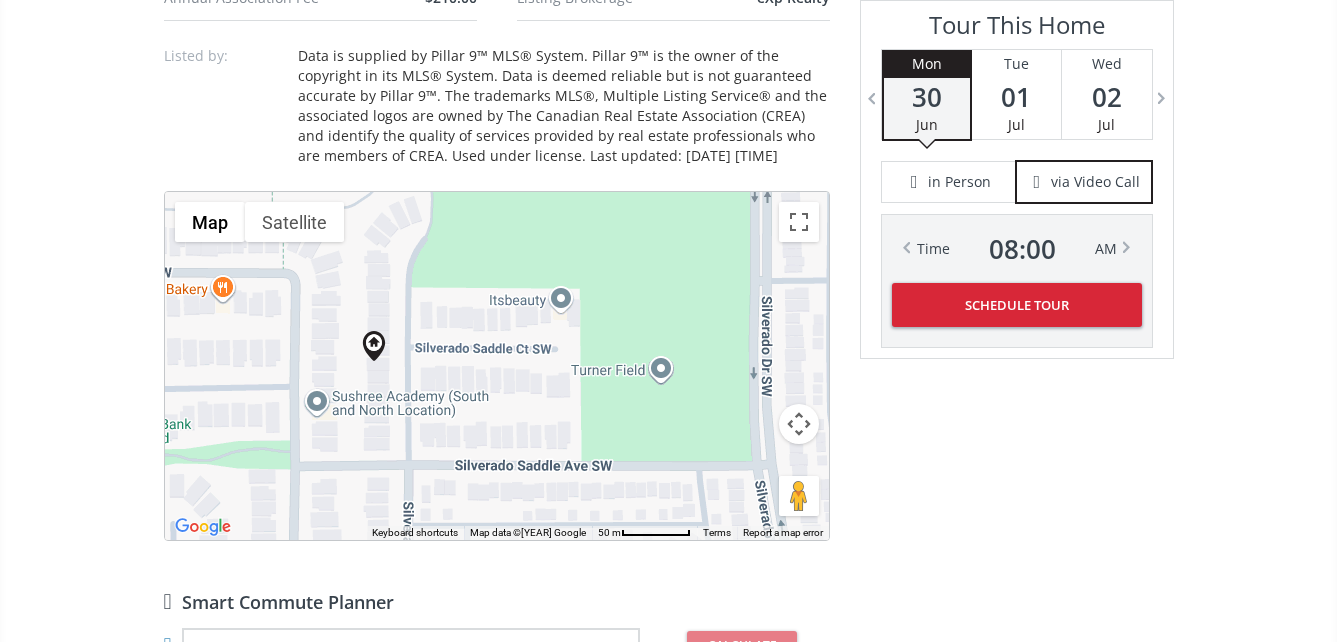click on "To navigate, press the arrow keys." at bounding box center (497, 366) 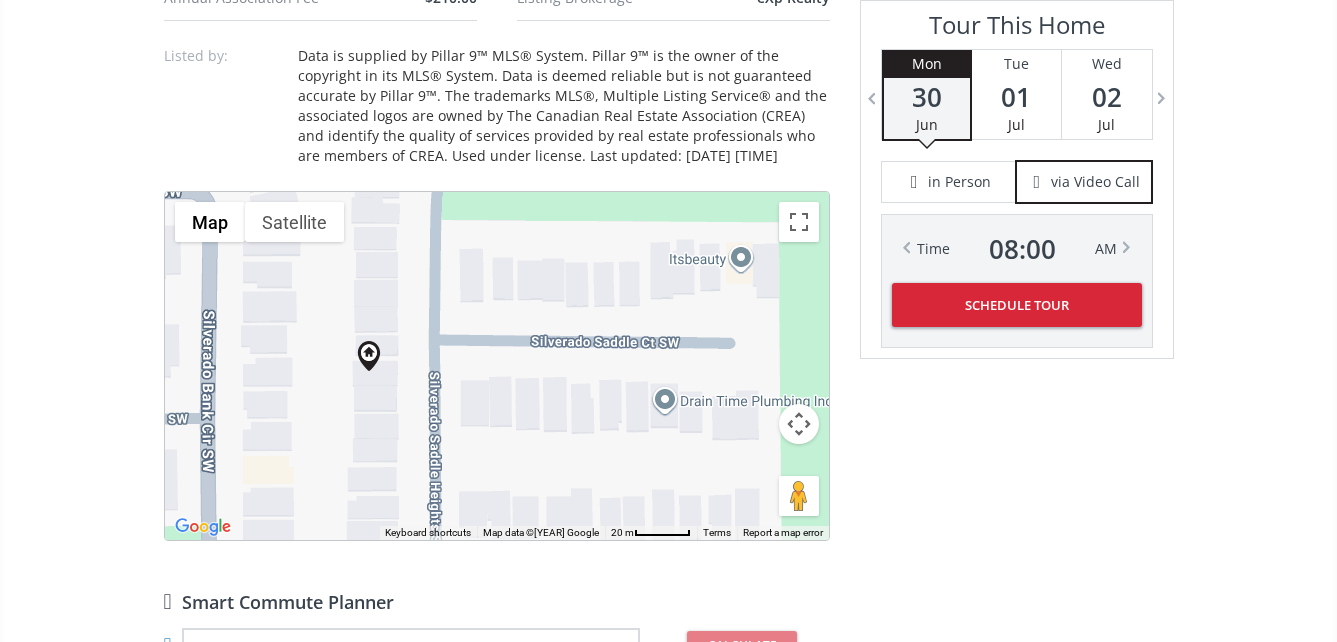 drag, startPoint x: 409, startPoint y: 307, endPoint x: 428, endPoint y: 404, distance: 98.84331 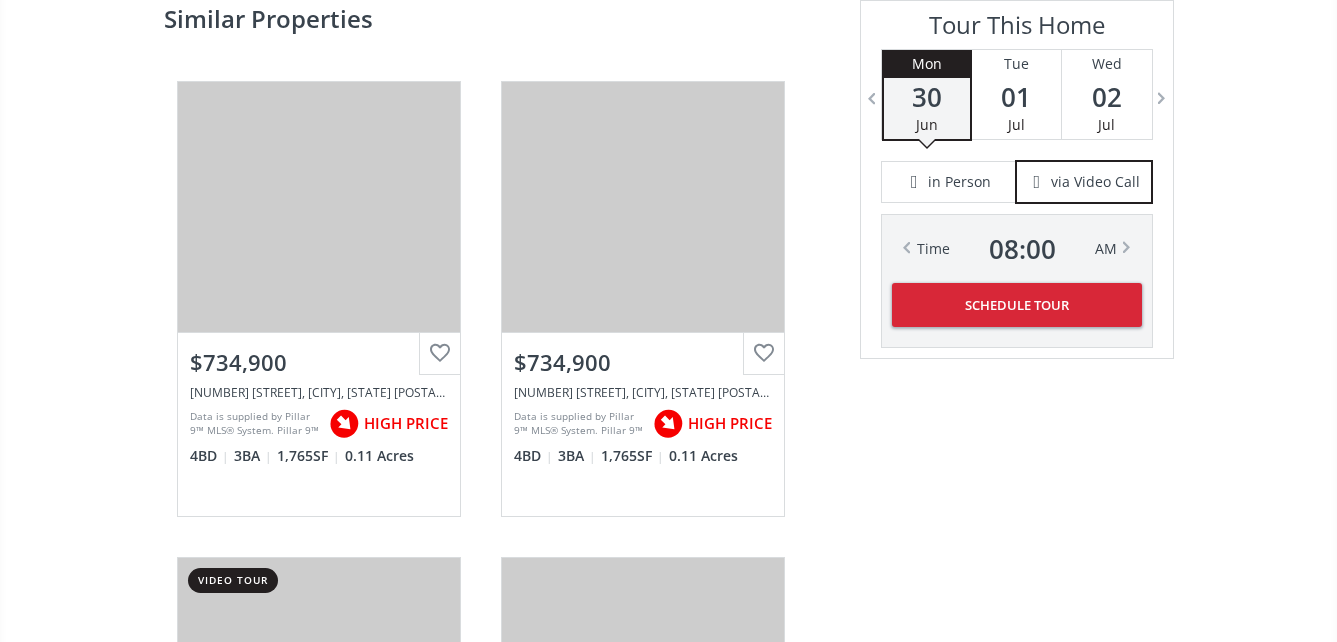 scroll, scrollTop: 2700, scrollLeft: 0, axis: vertical 